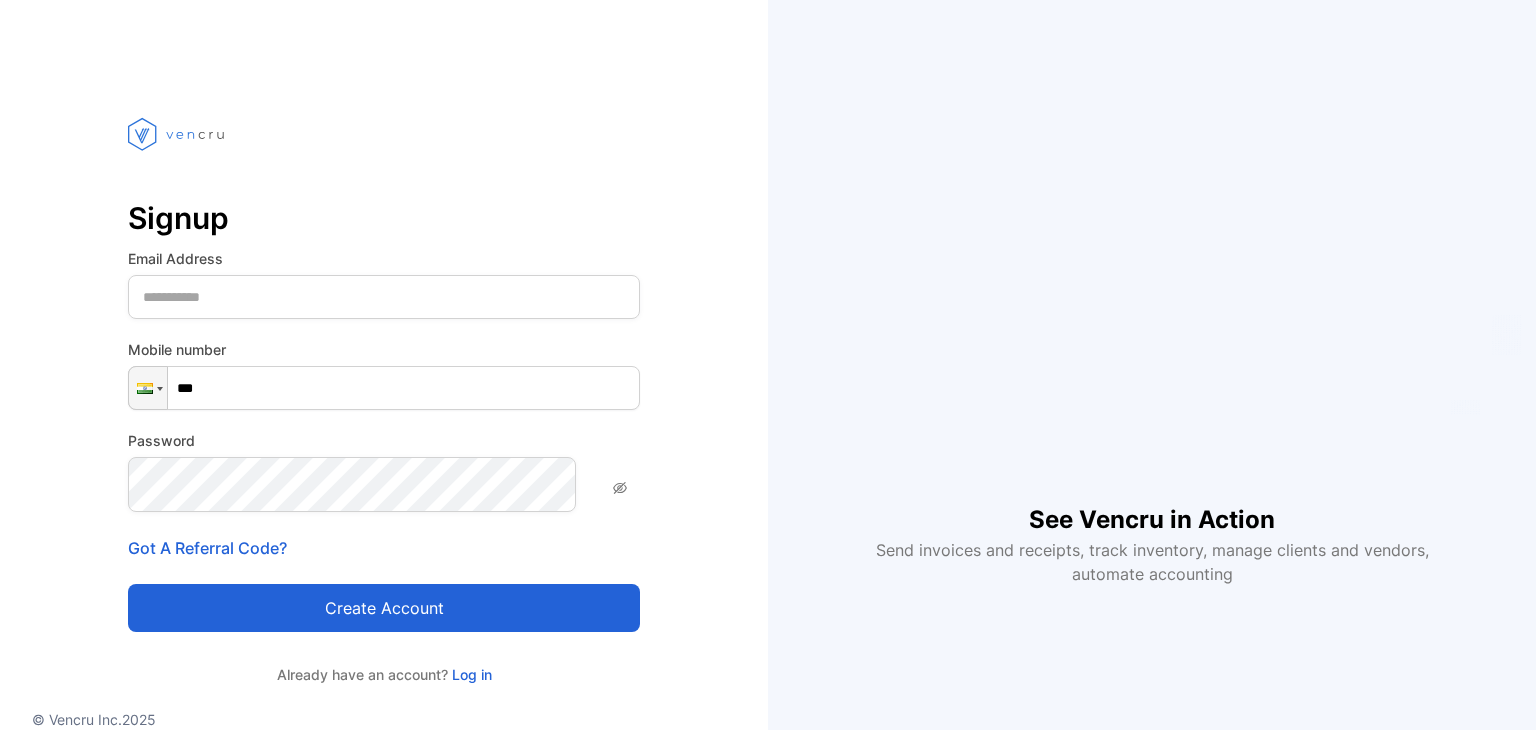 scroll, scrollTop: 0, scrollLeft: 0, axis: both 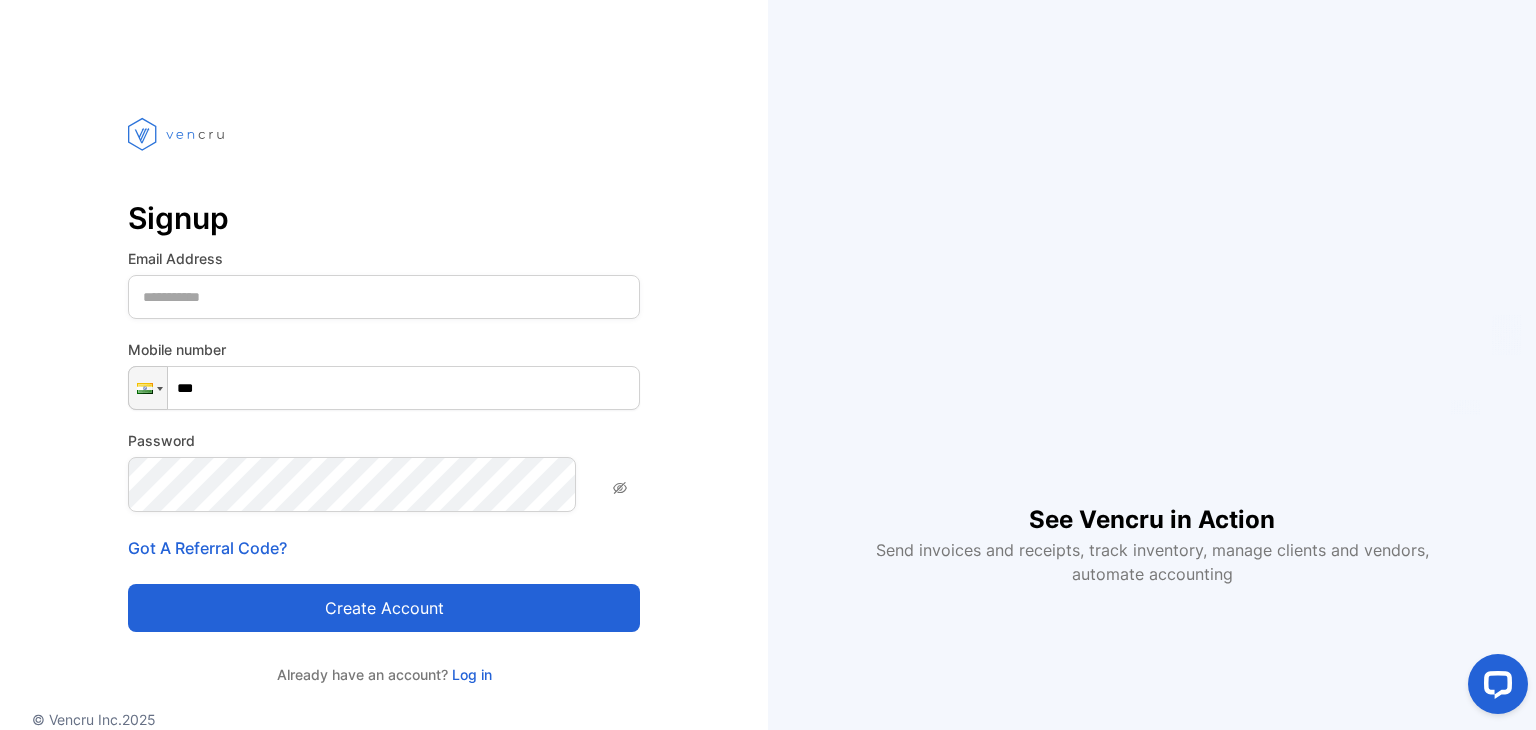 click on "Email Address" at bounding box center (384, 283) 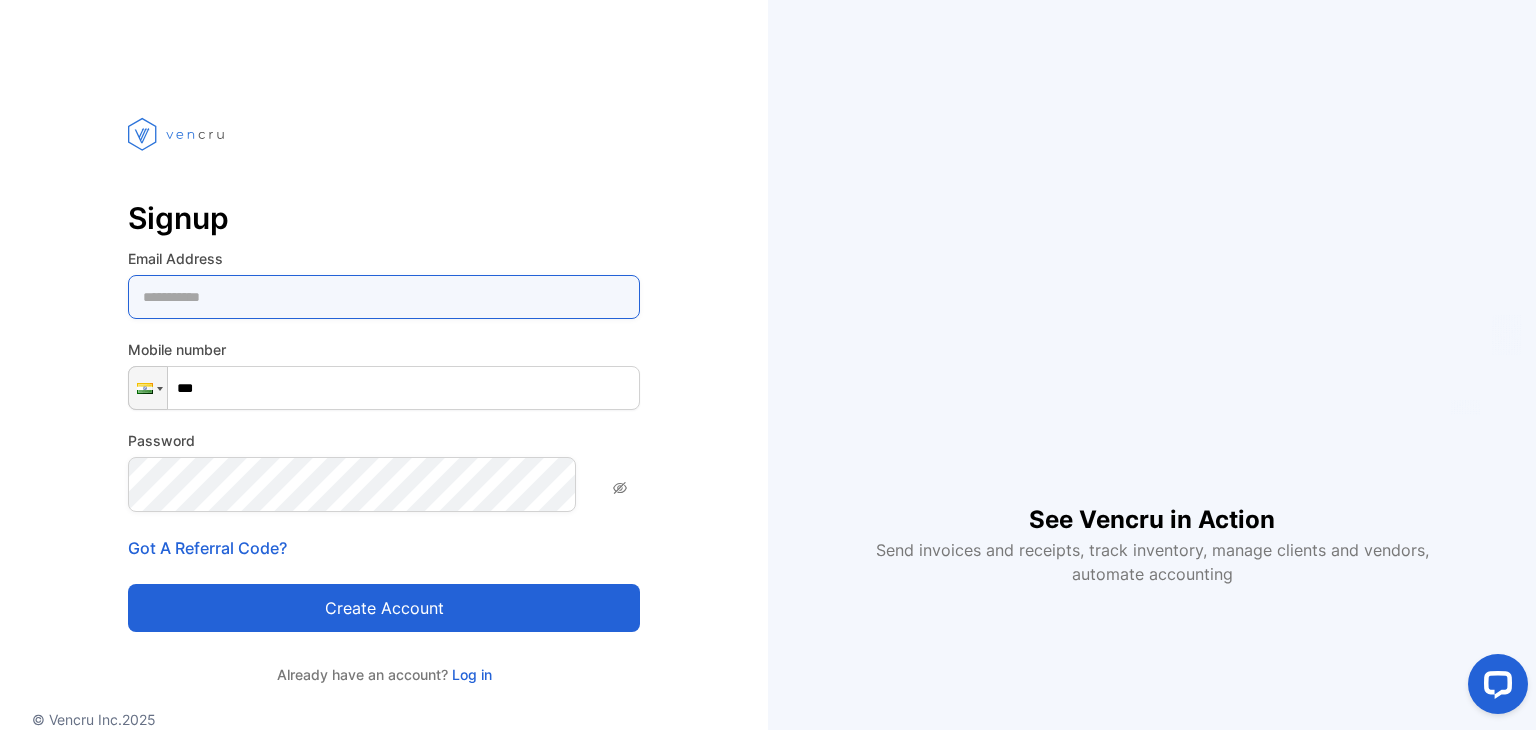 click at bounding box center [384, 297] 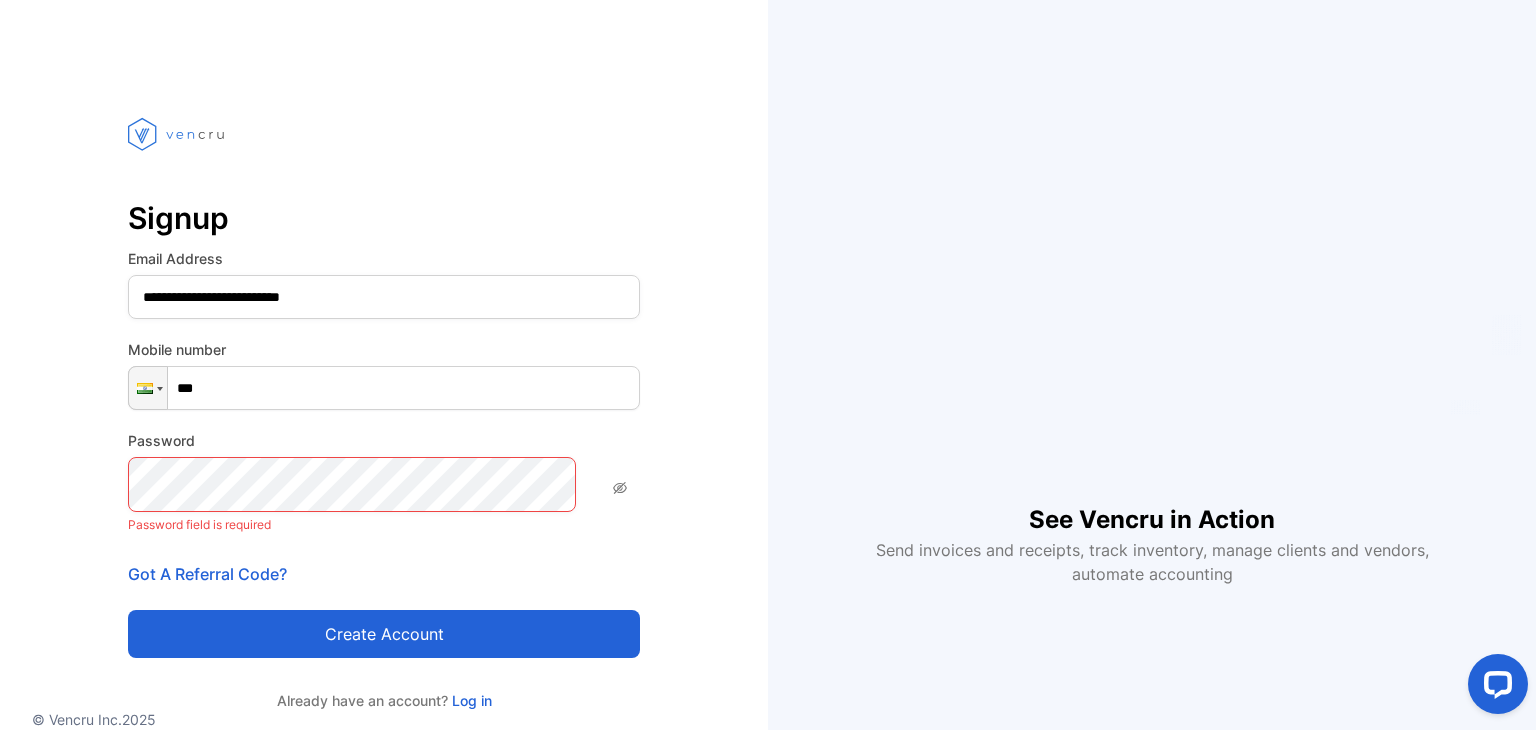 click on "***" at bounding box center (384, 388) 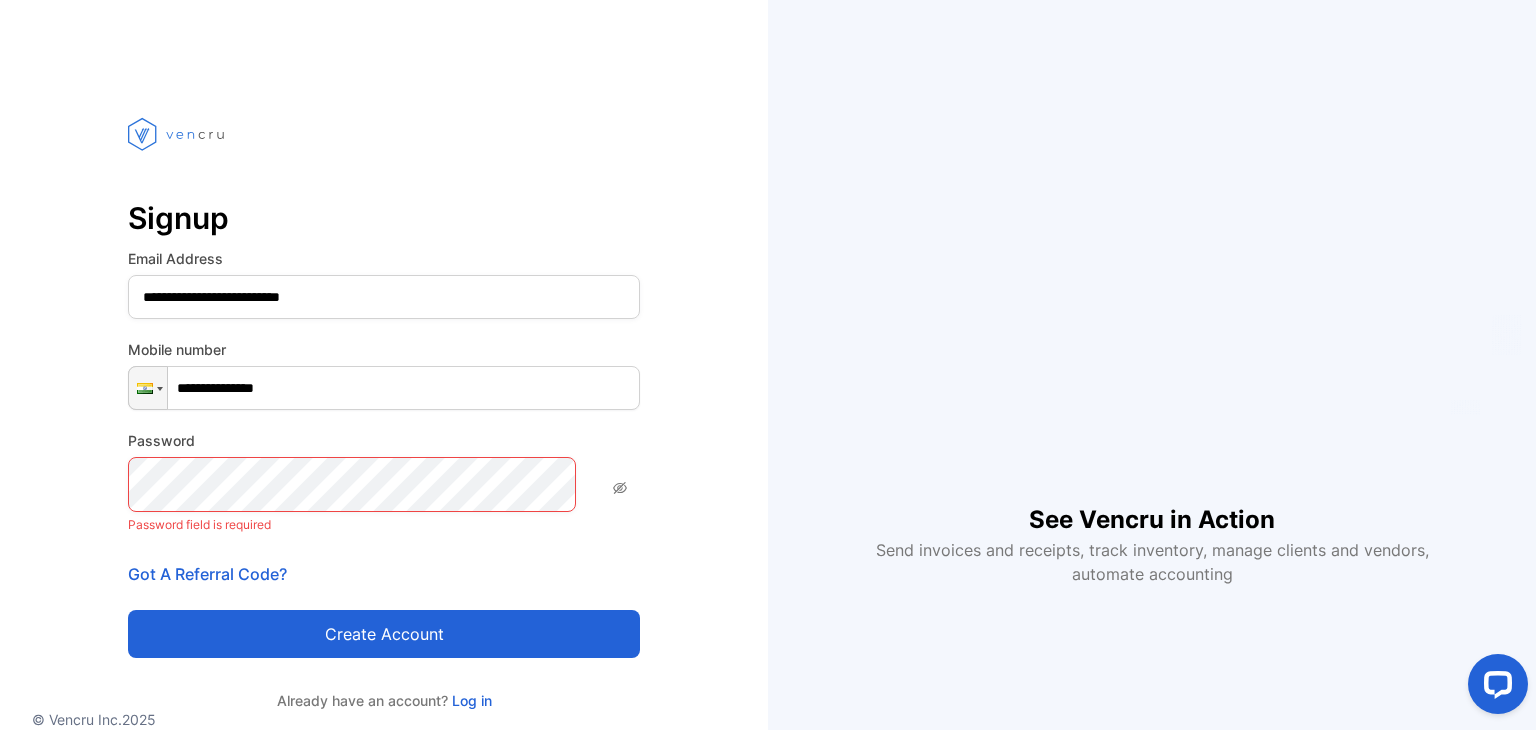 type on "**********" 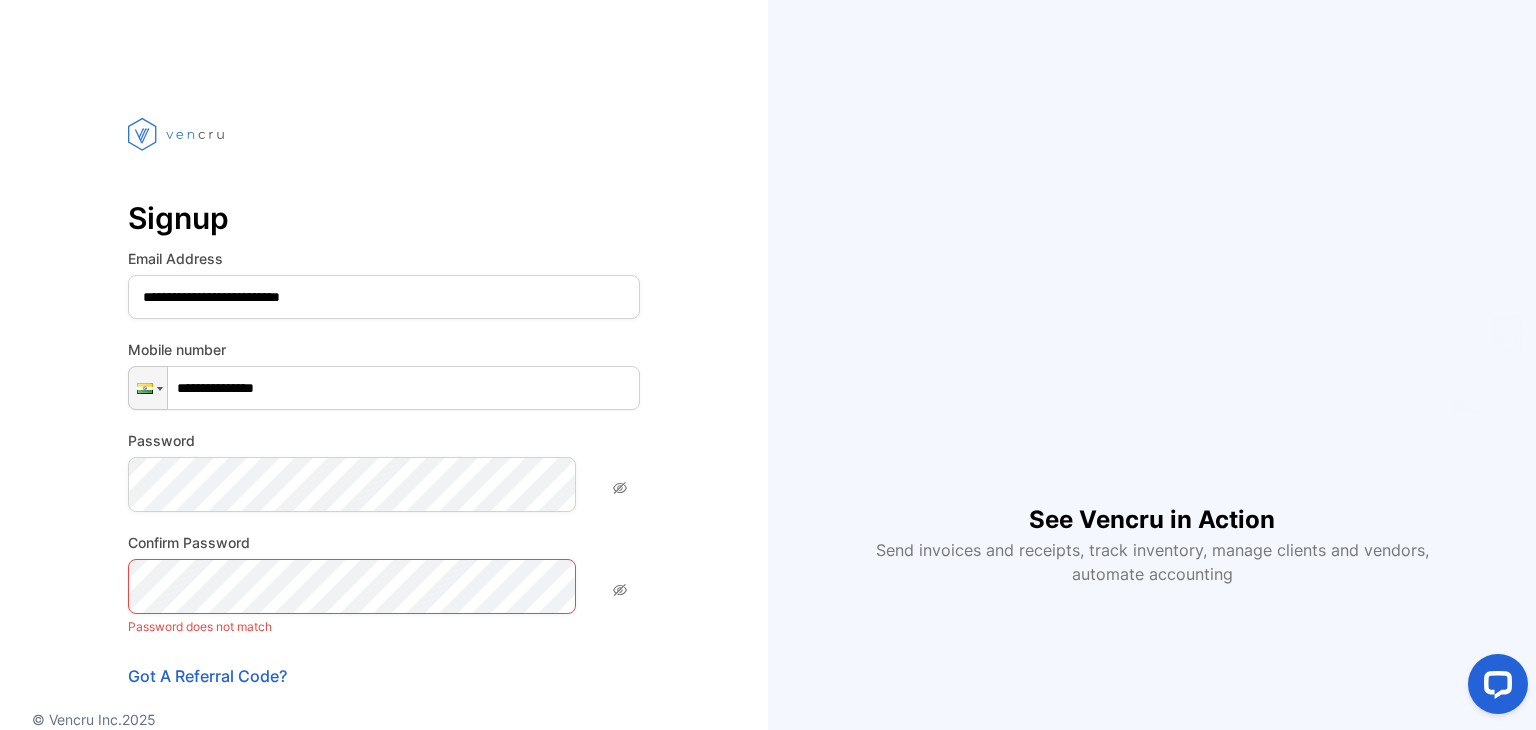 click at bounding box center [620, 488] 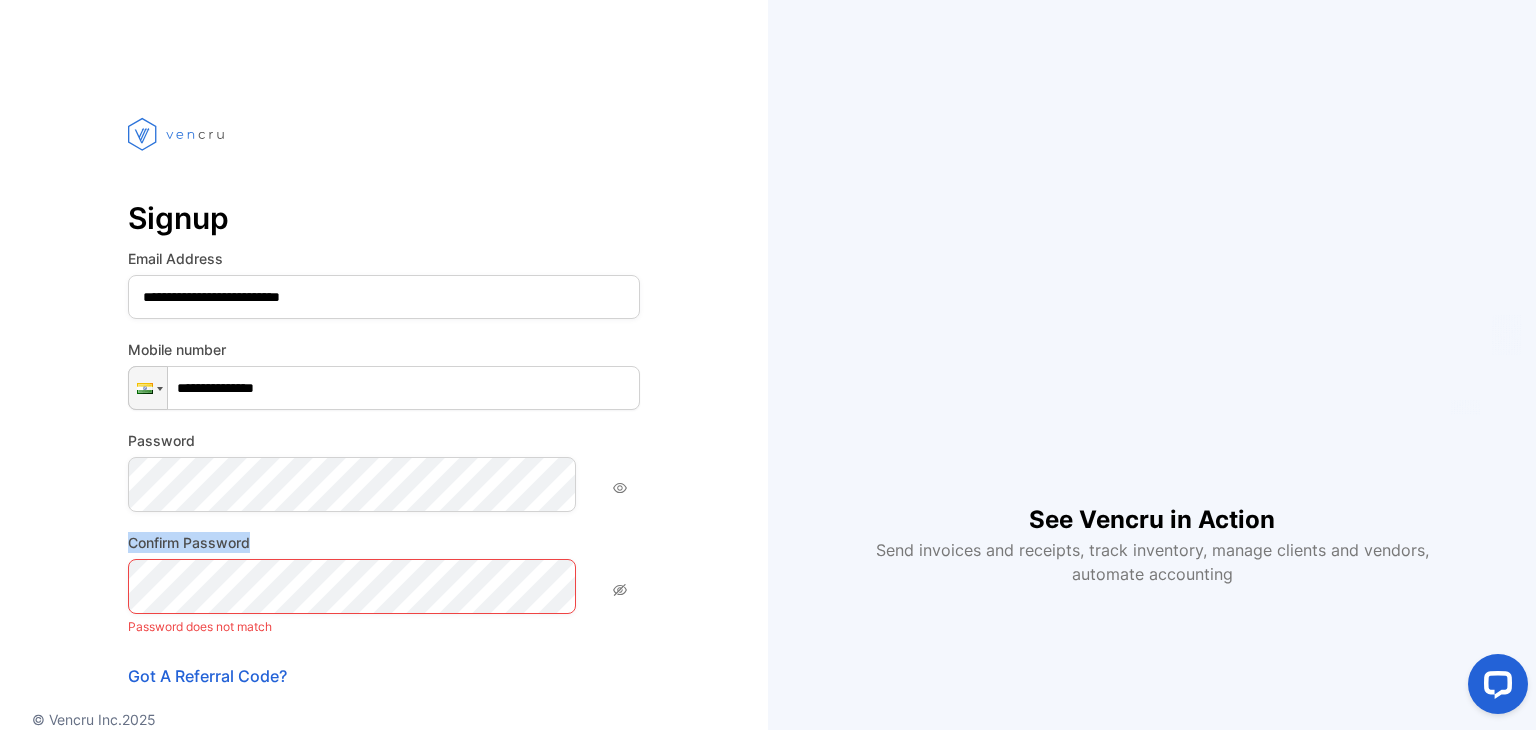 click on "**********" at bounding box center [384, 504] 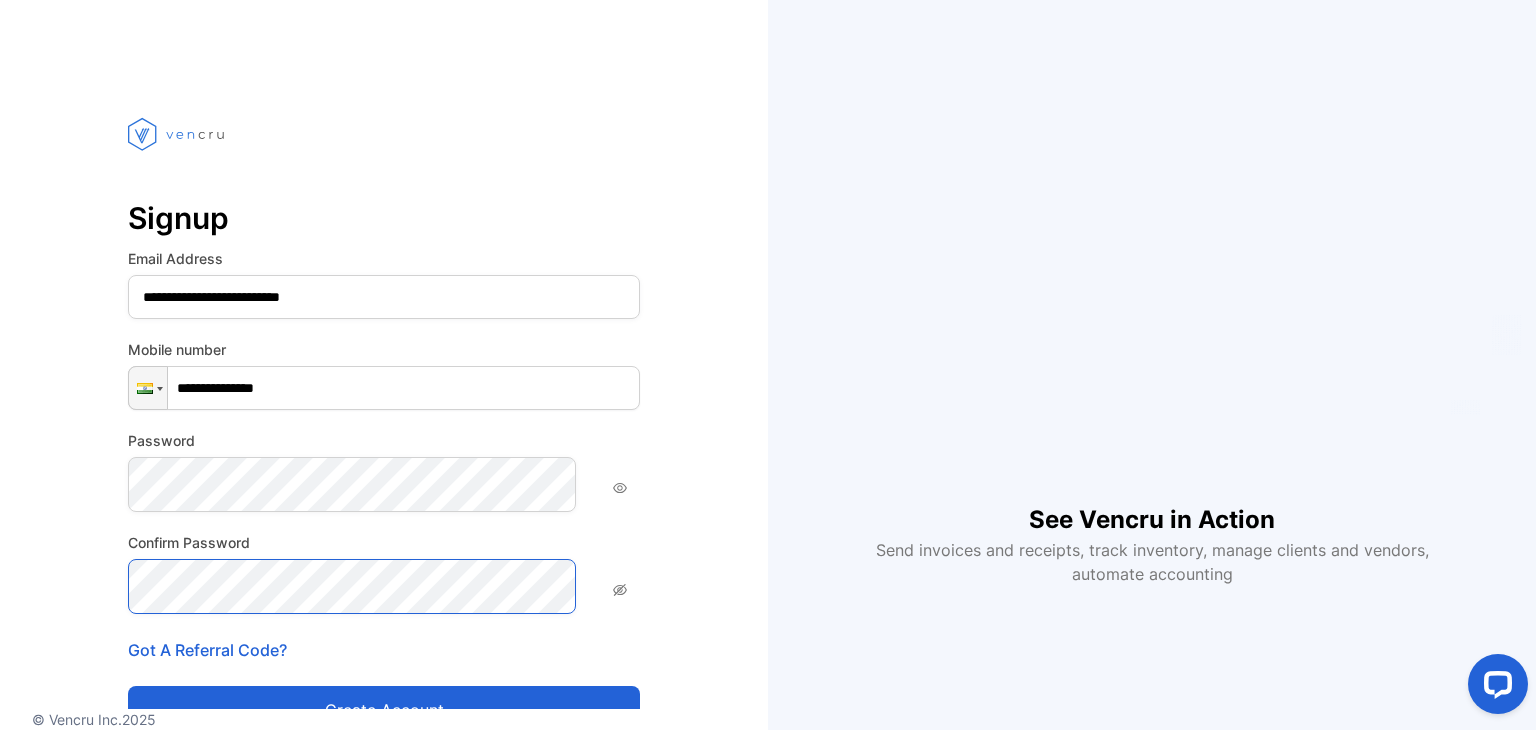 scroll, scrollTop: 156, scrollLeft: 0, axis: vertical 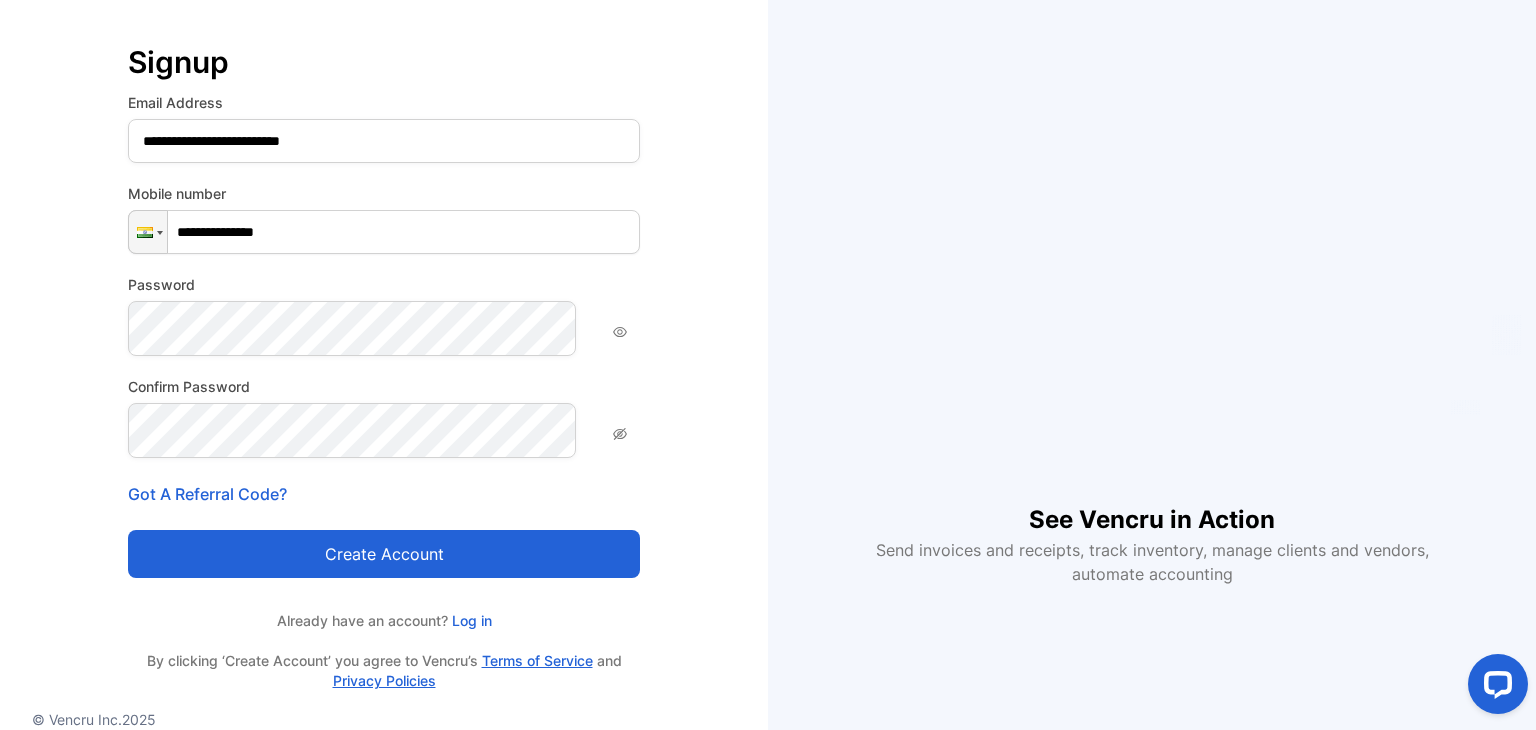 click on "Create account" at bounding box center (384, 554) 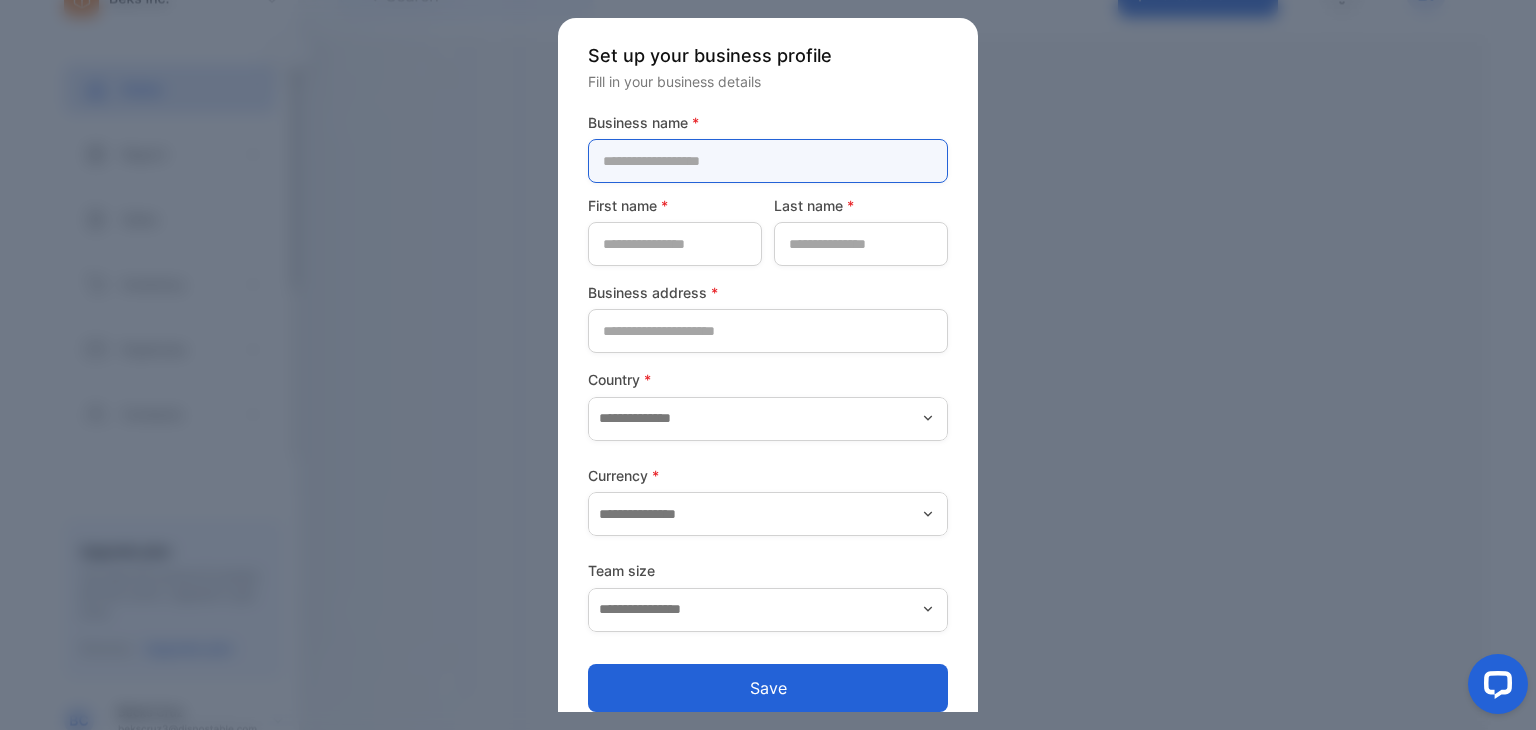 click at bounding box center (768, 161) 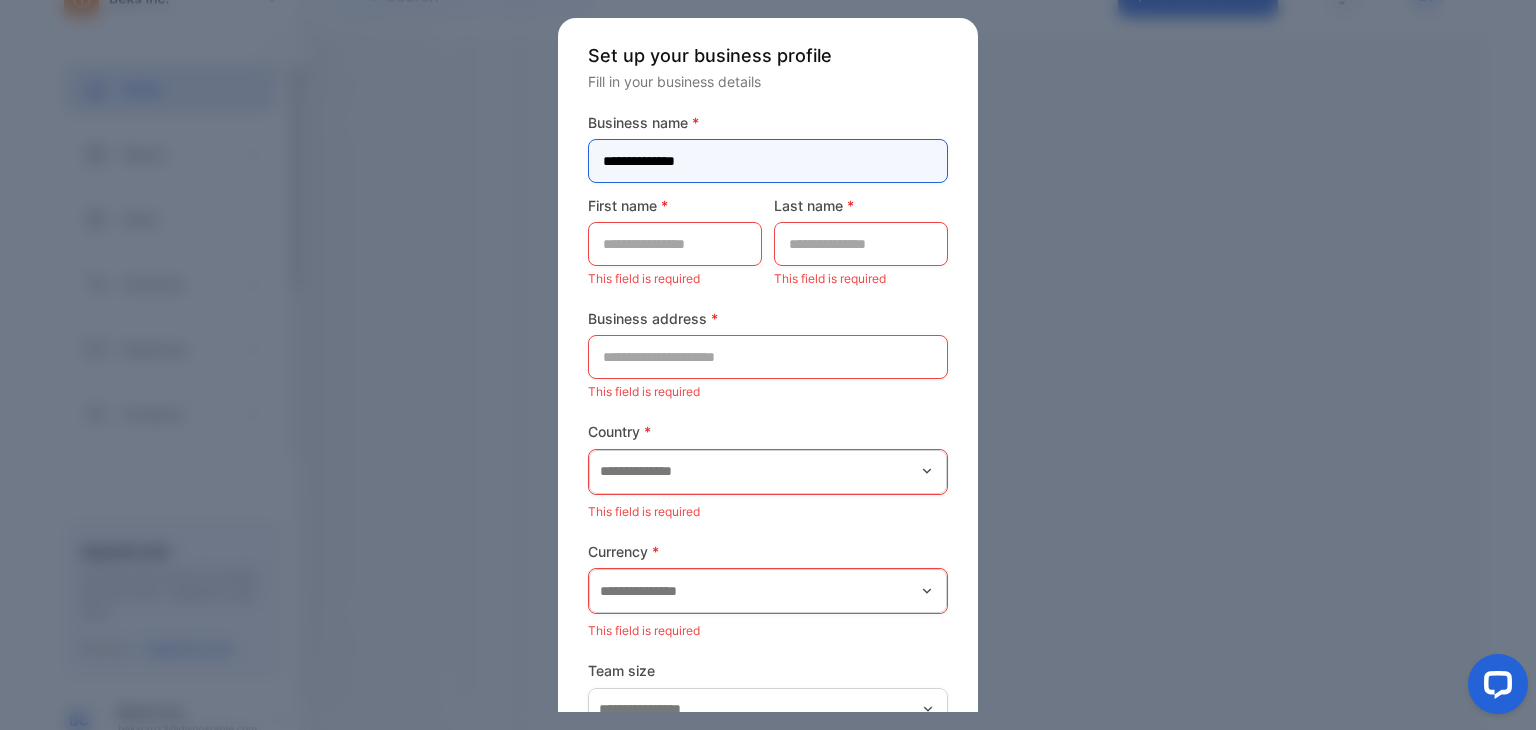 type on "**********" 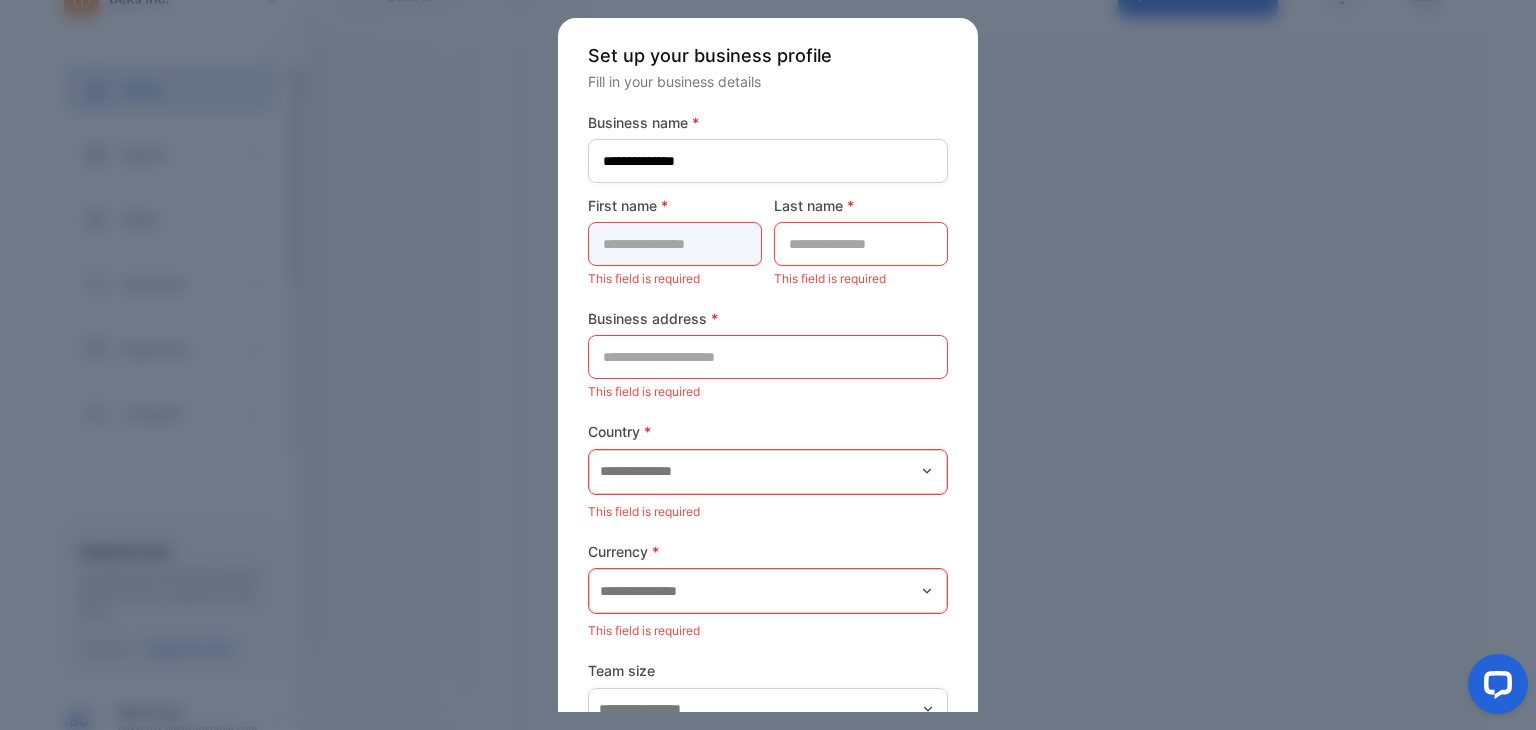 click at bounding box center (675, 244) 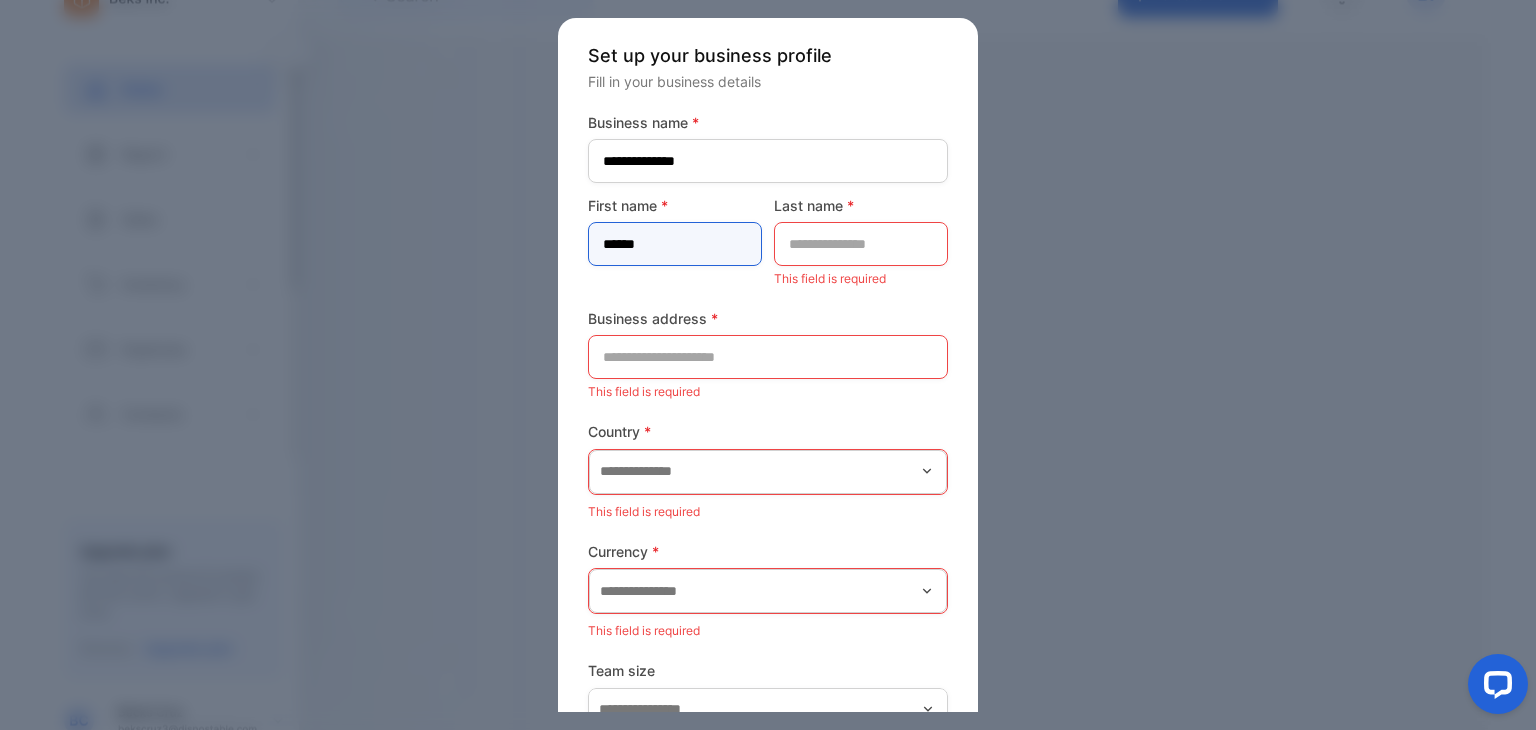 type on "******" 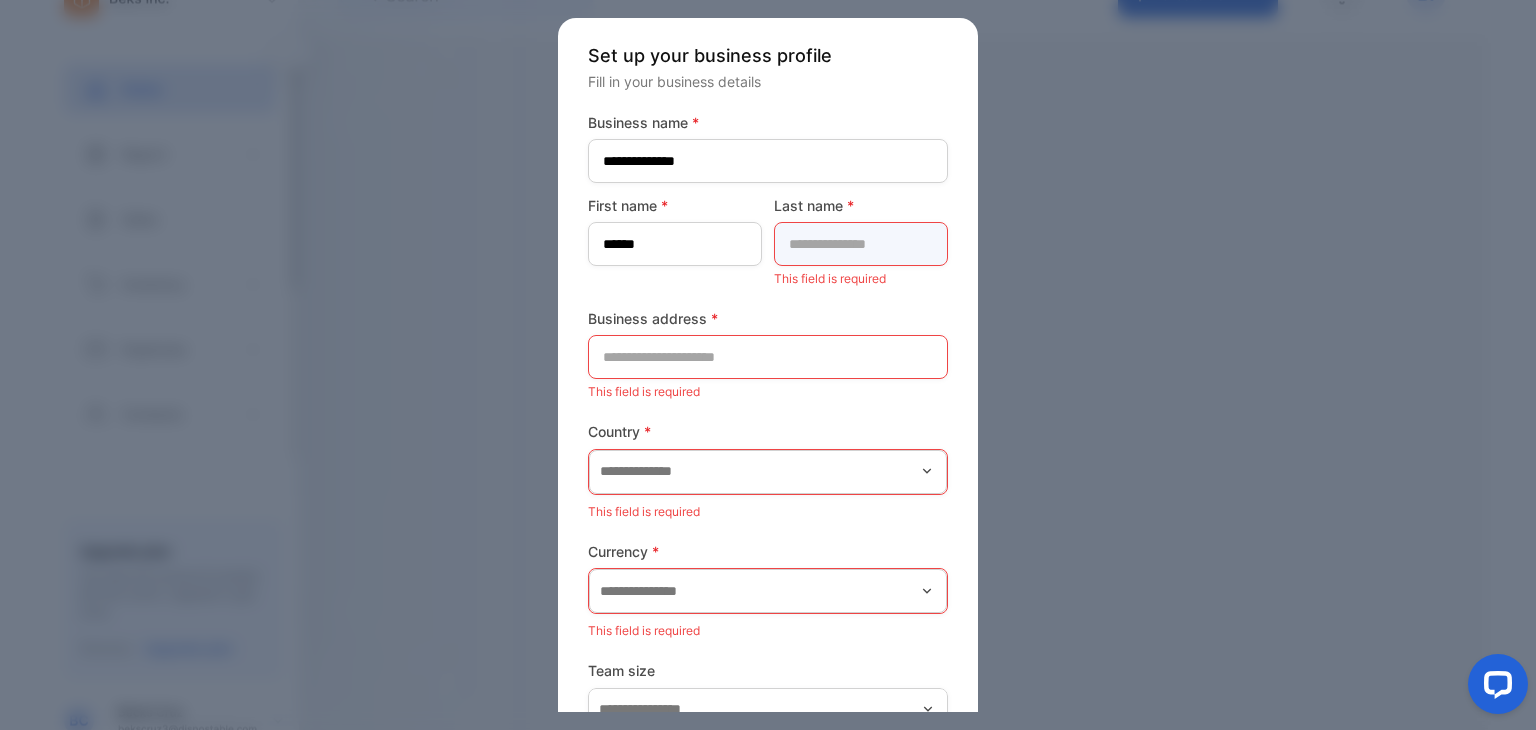 click at bounding box center [861, 244] 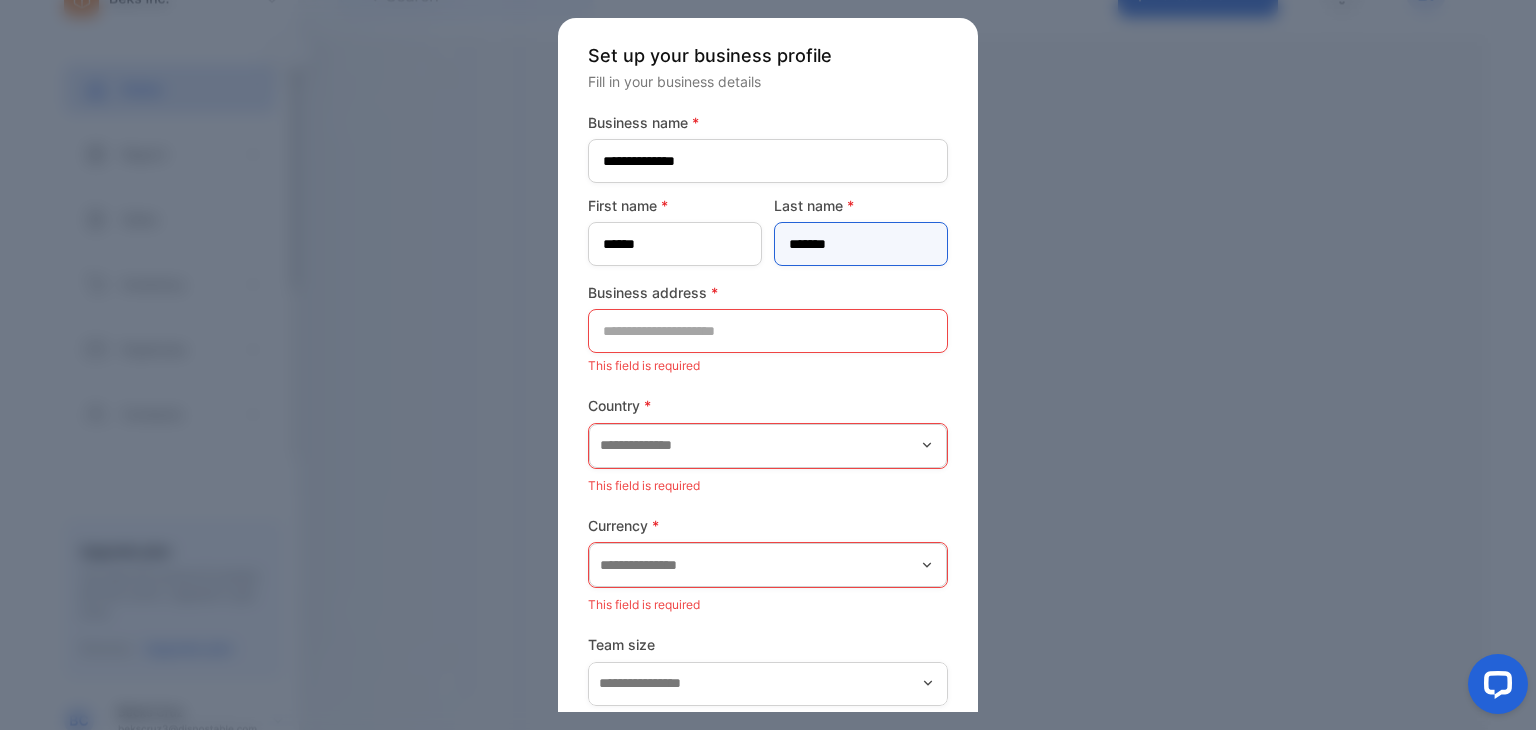 type on "*******" 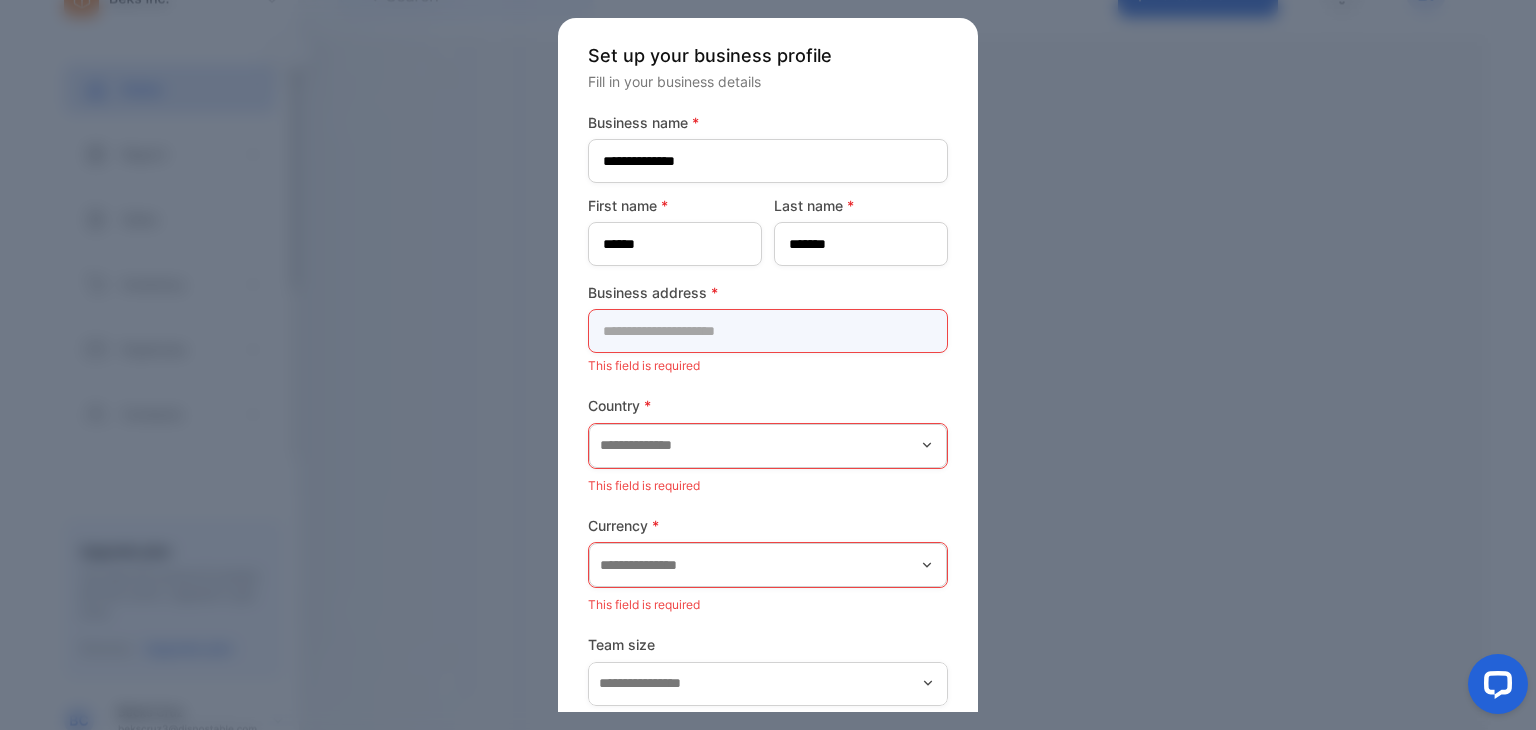 click at bounding box center [768, 331] 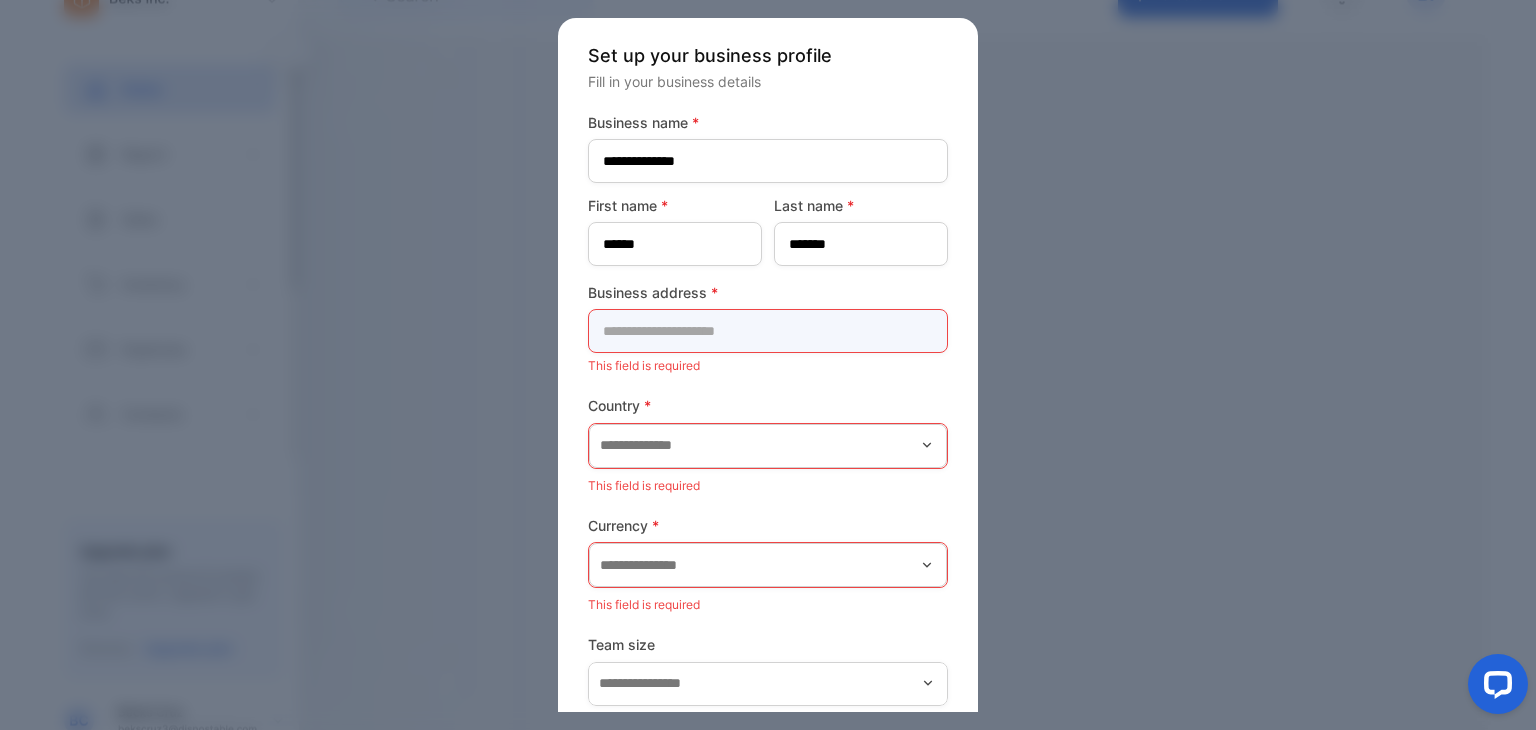 type on "**********" 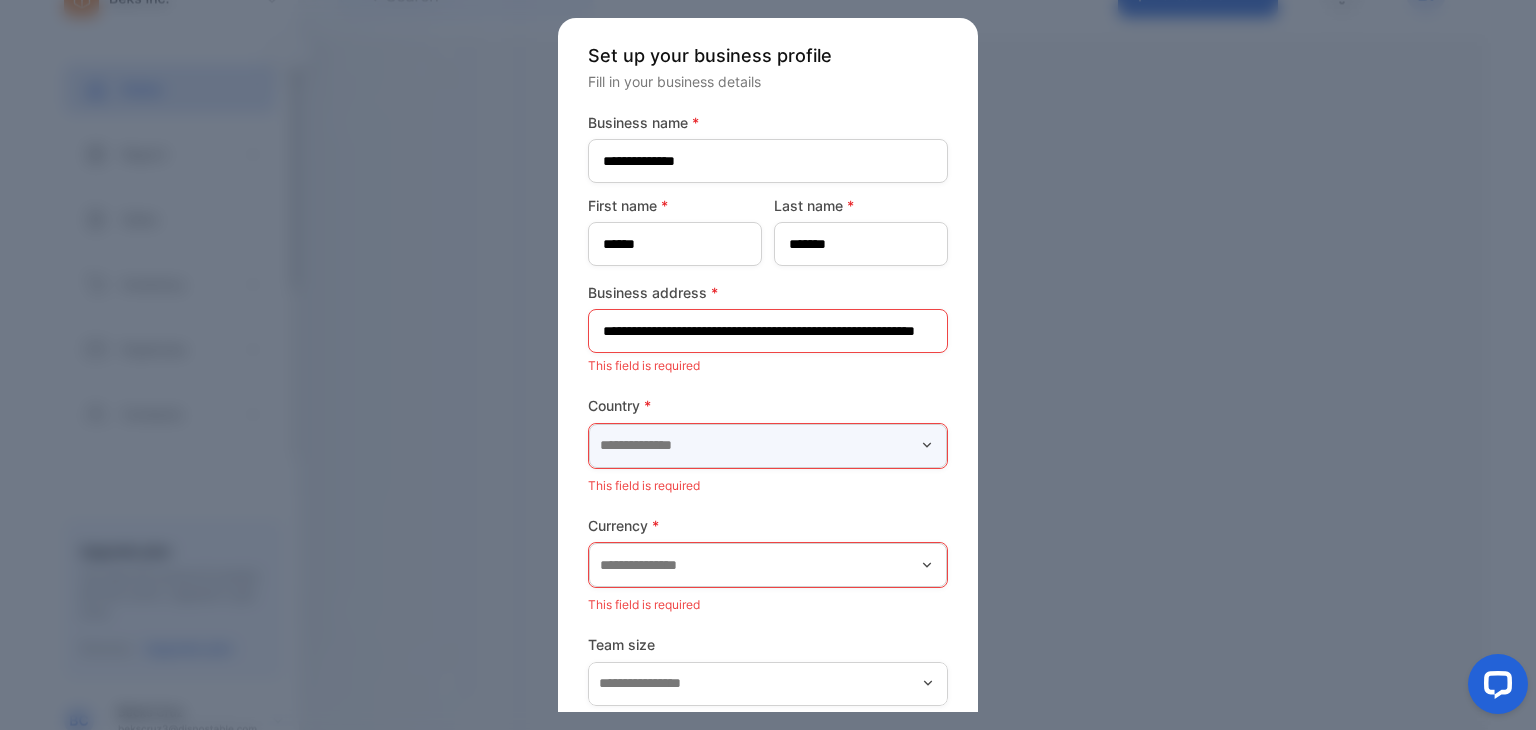 type on "*****" 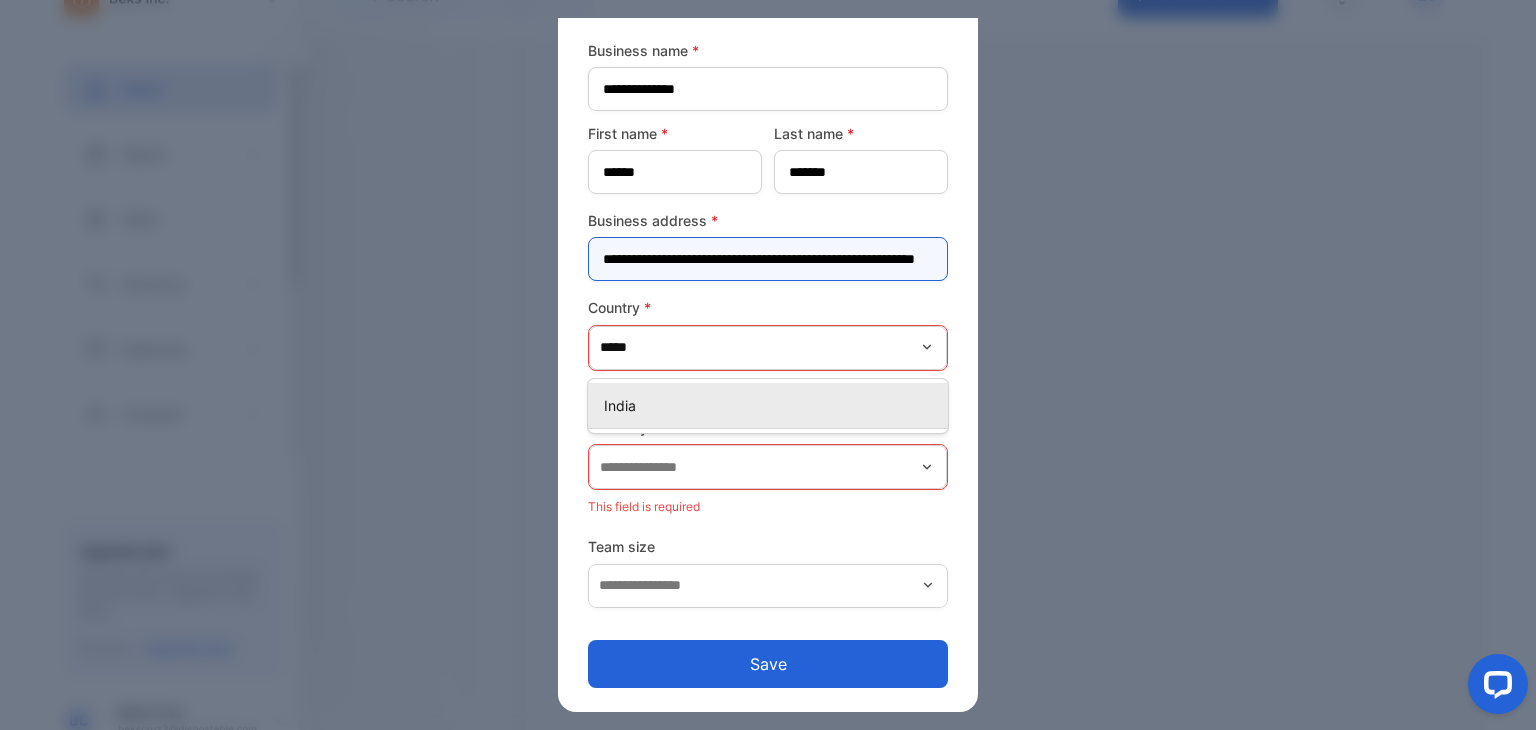 scroll, scrollTop: 168, scrollLeft: 0, axis: vertical 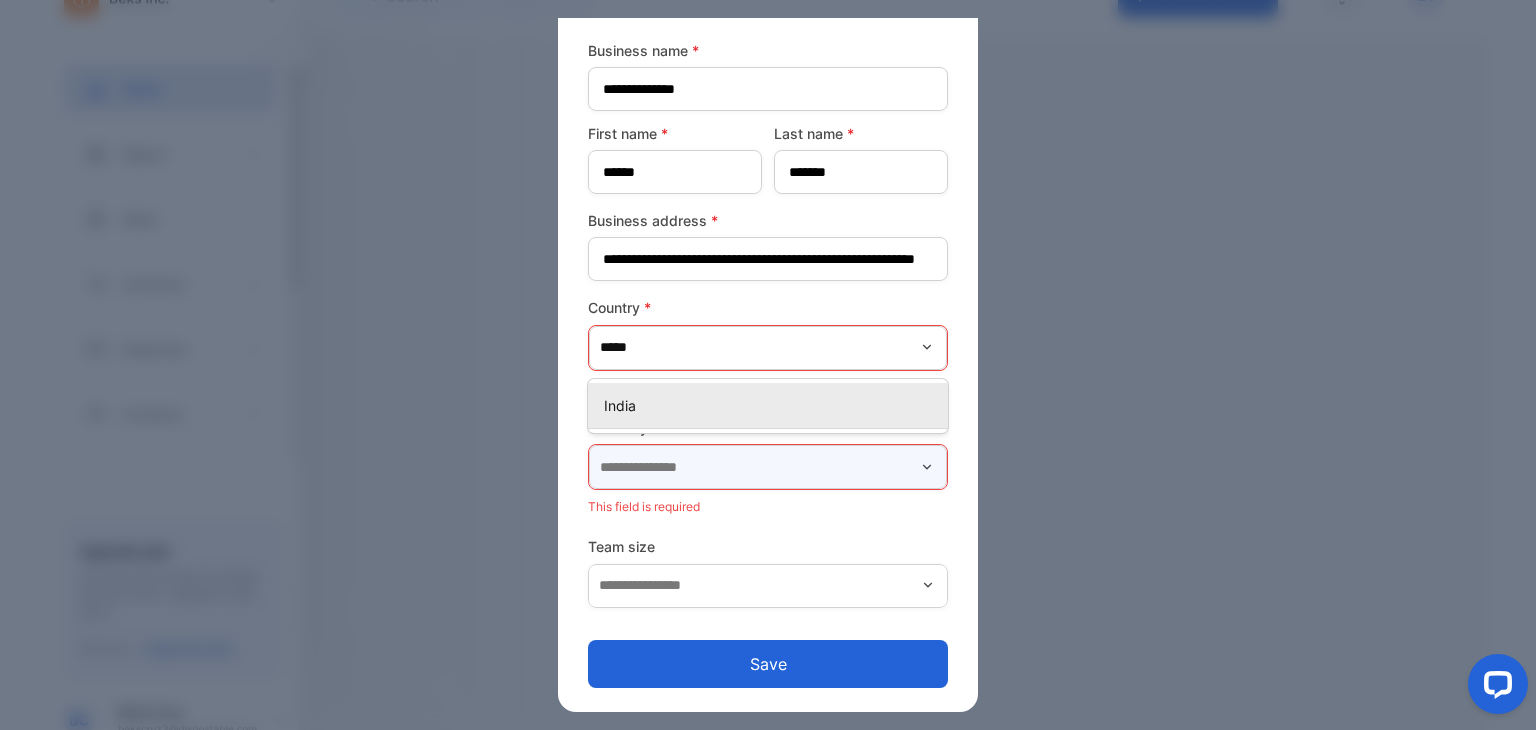 click at bounding box center (768, 467) 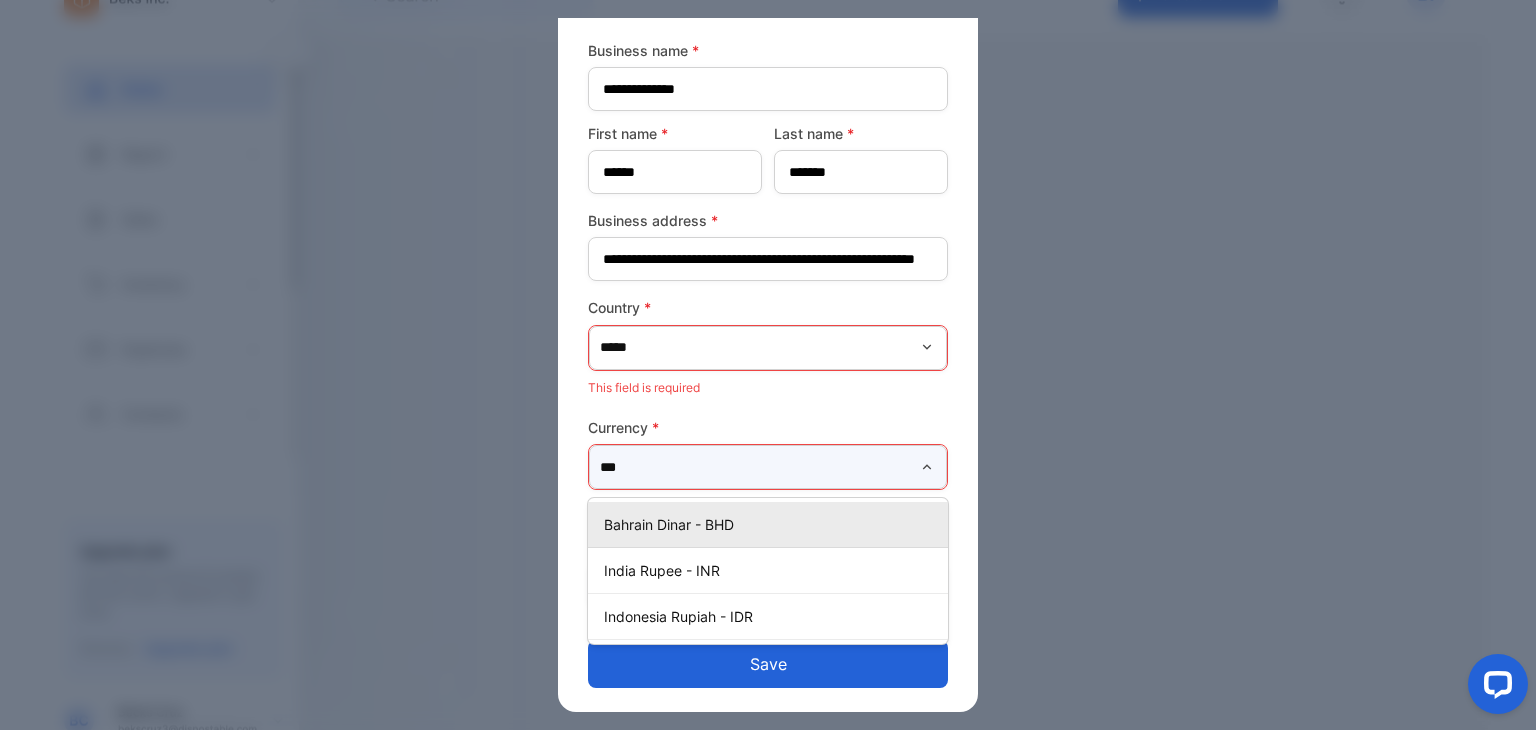 scroll, scrollTop: 204, scrollLeft: 0, axis: vertical 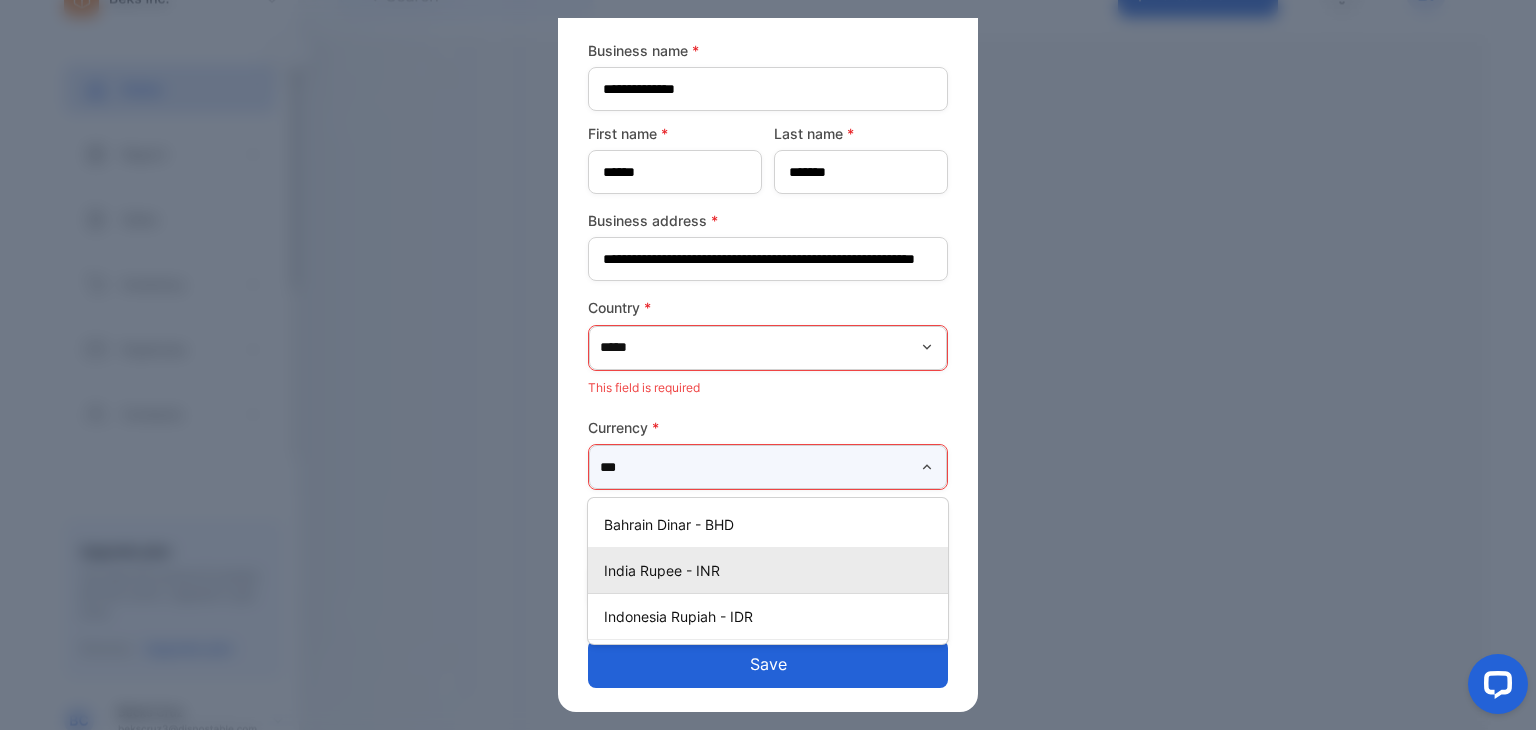 type on "***" 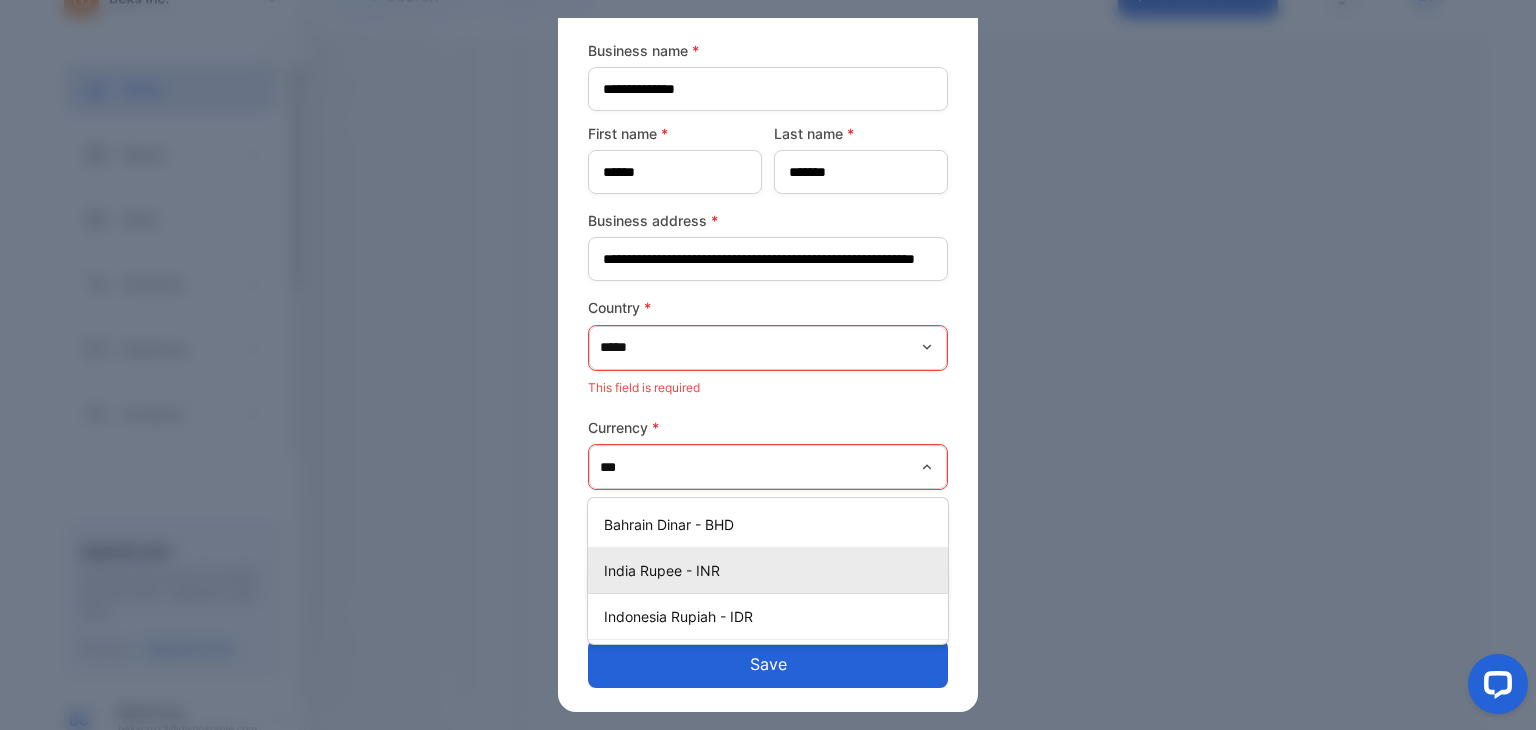 click on "India Rupee - INR" at bounding box center (772, 570) 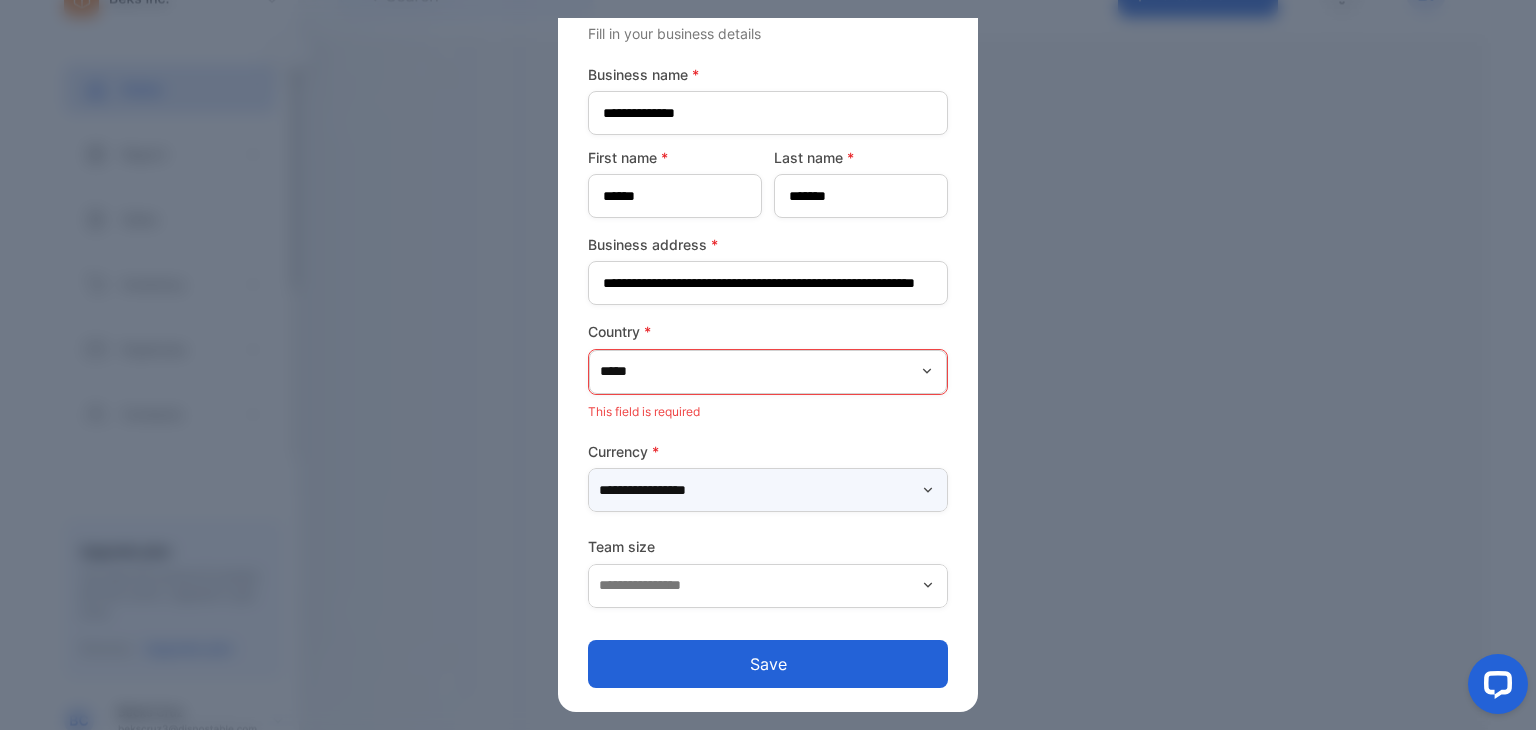 scroll, scrollTop: 231, scrollLeft: 0, axis: vertical 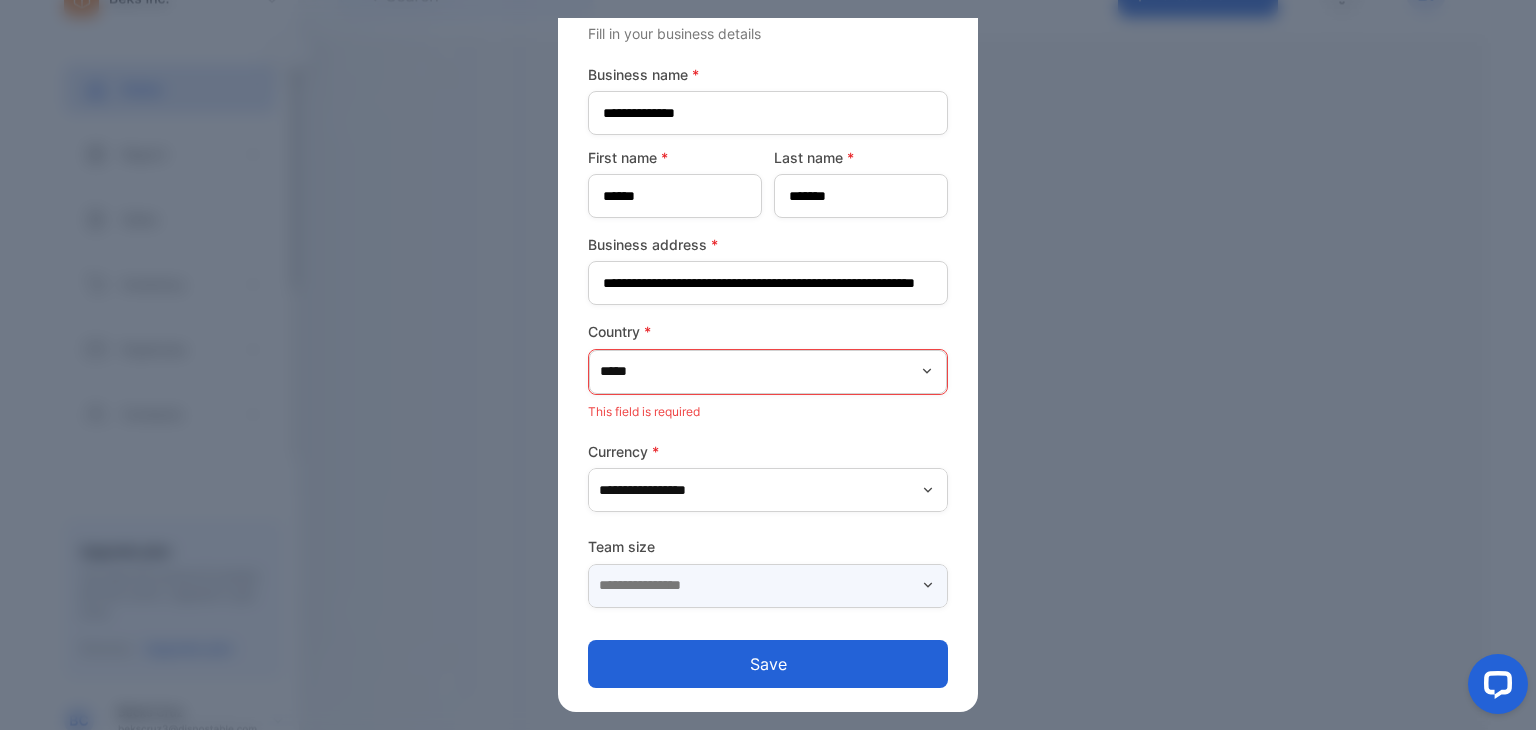 click at bounding box center (768, 586) 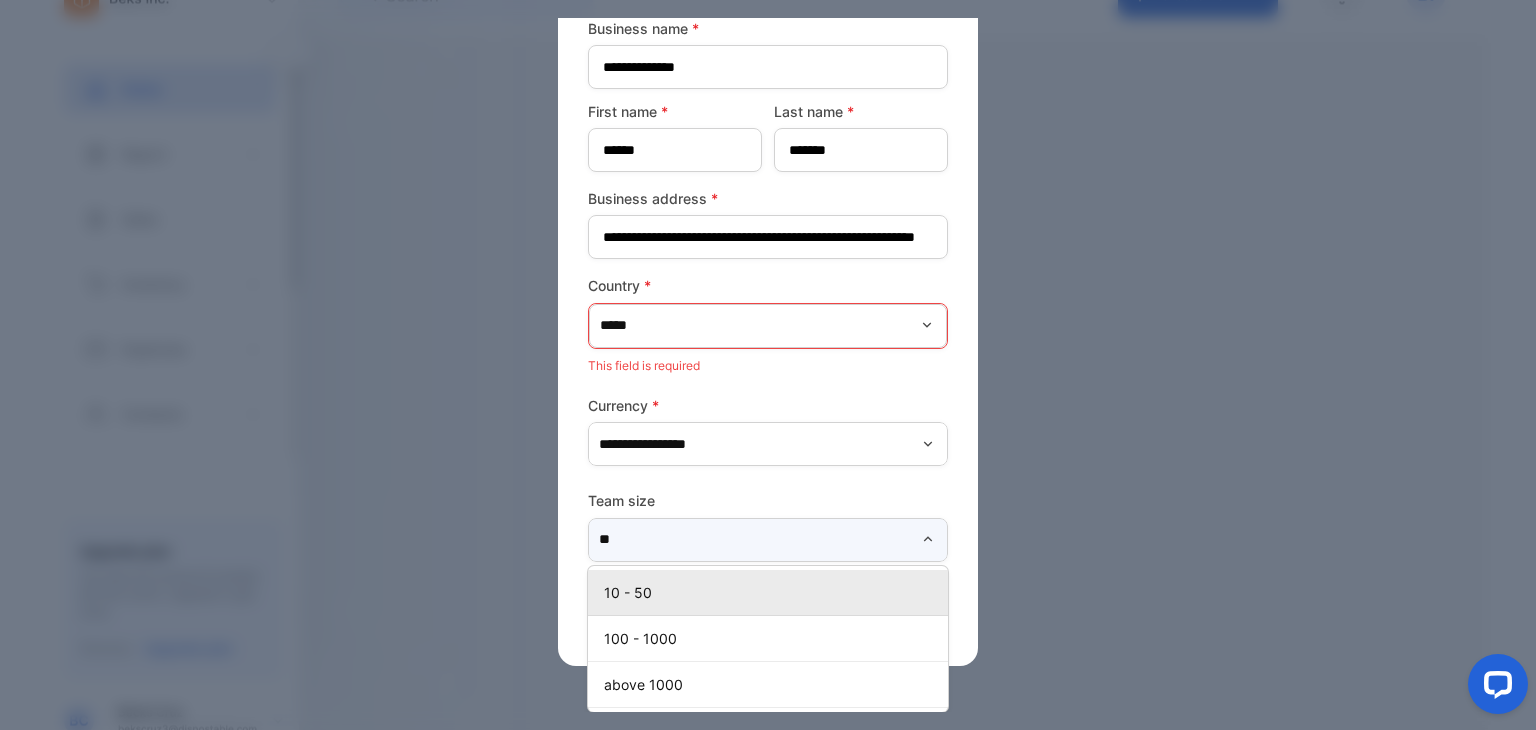 scroll, scrollTop: 287, scrollLeft: 0, axis: vertical 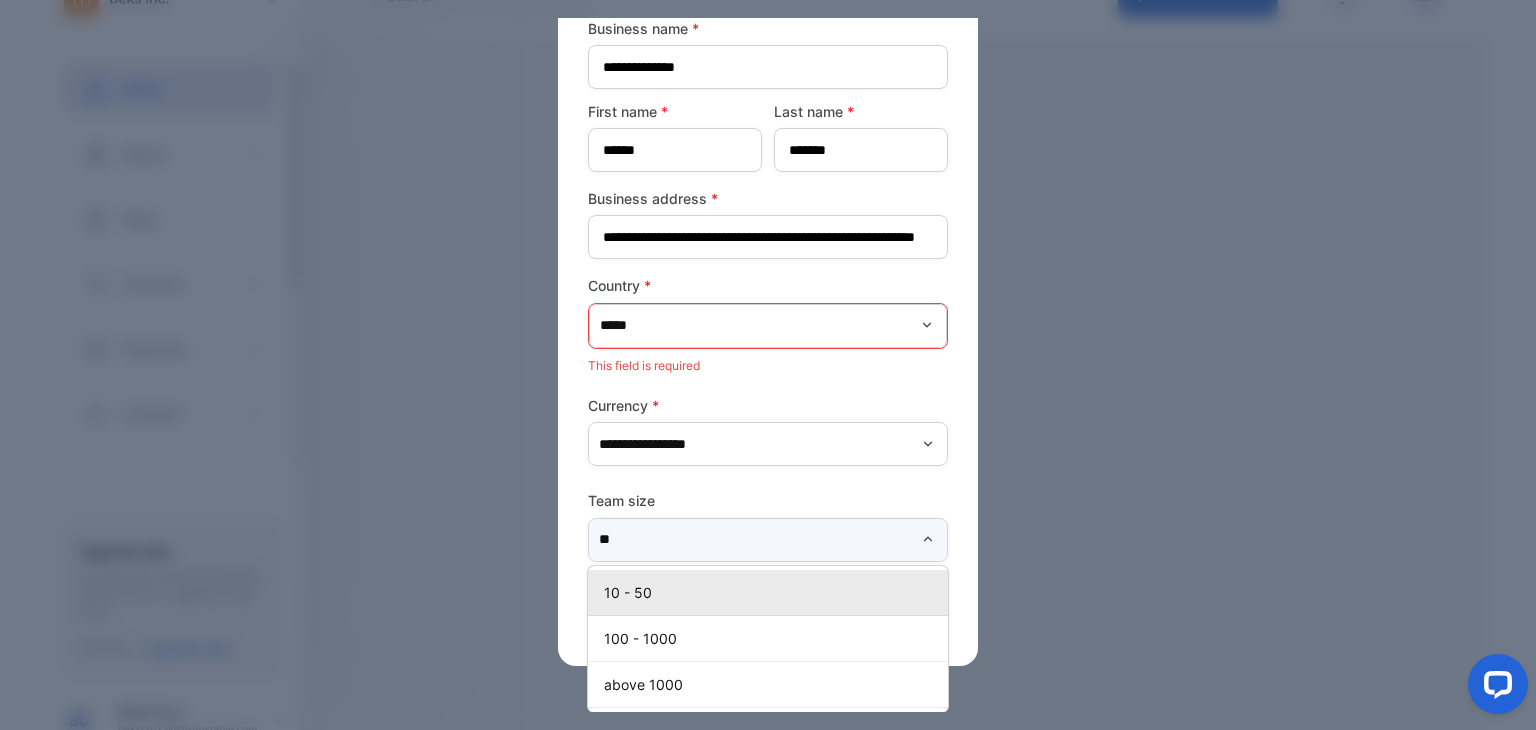 type on "**" 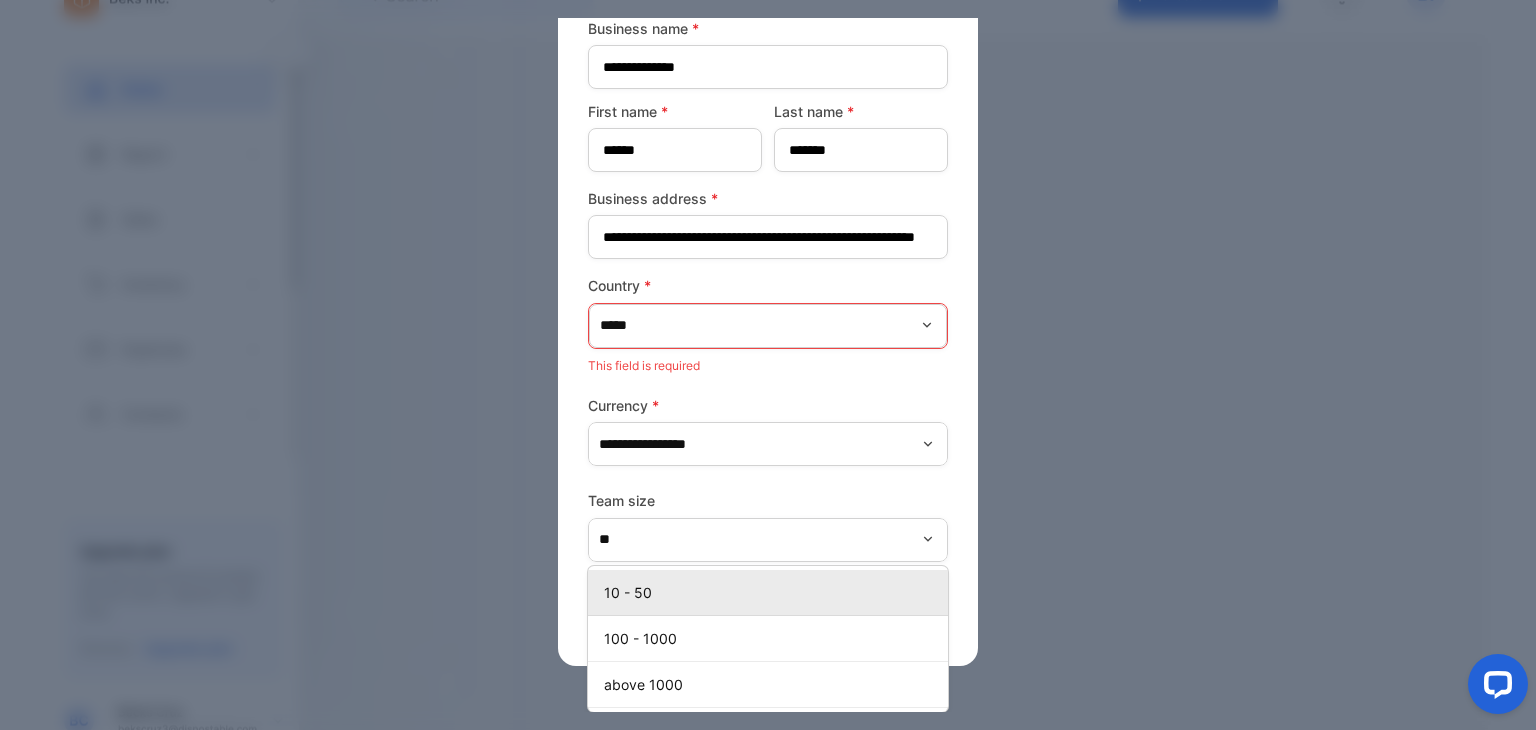 click on "10 - 50" at bounding box center (772, 592) 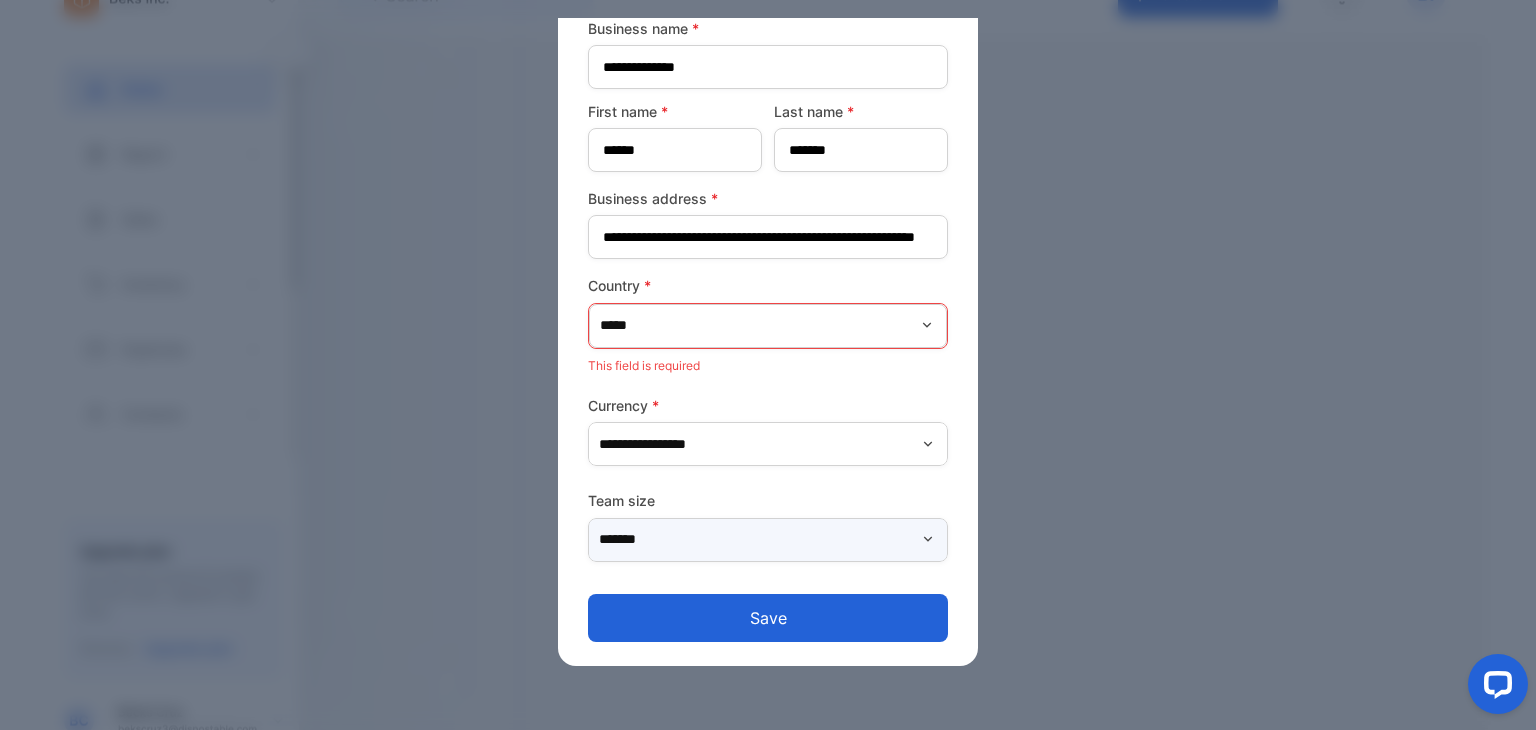 scroll, scrollTop: 231, scrollLeft: 0, axis: vertical 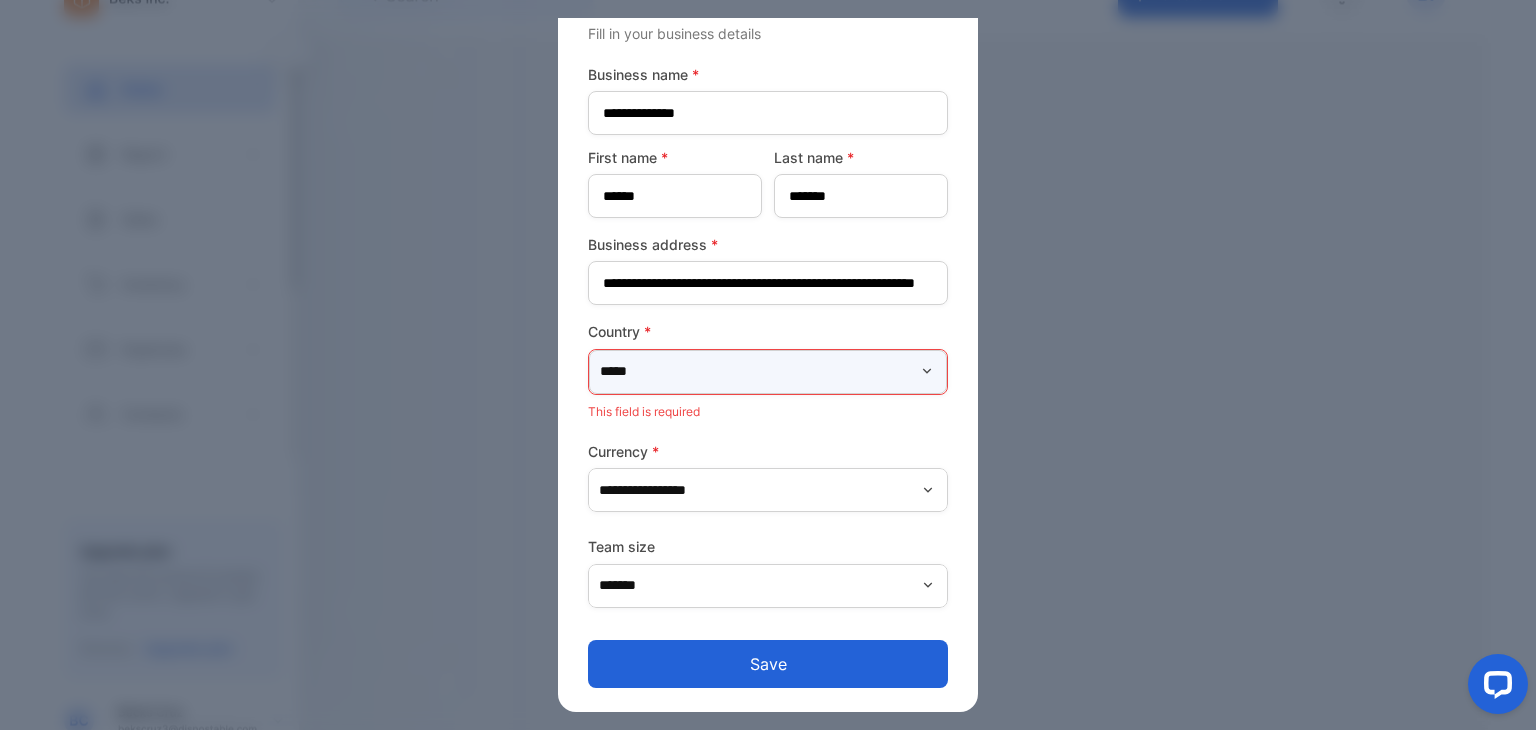 click on "*****" at bounding box center [768, 372] 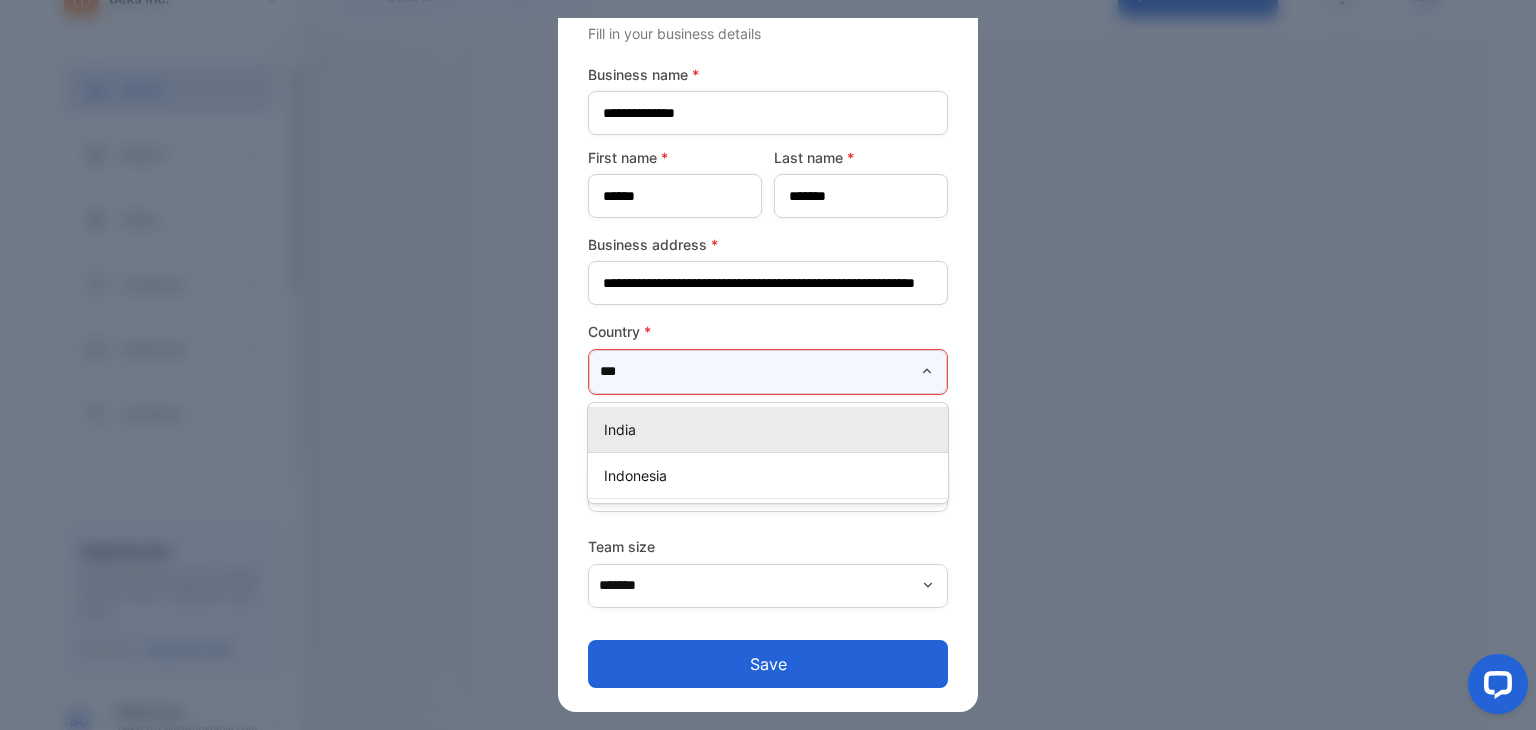 type on "***" 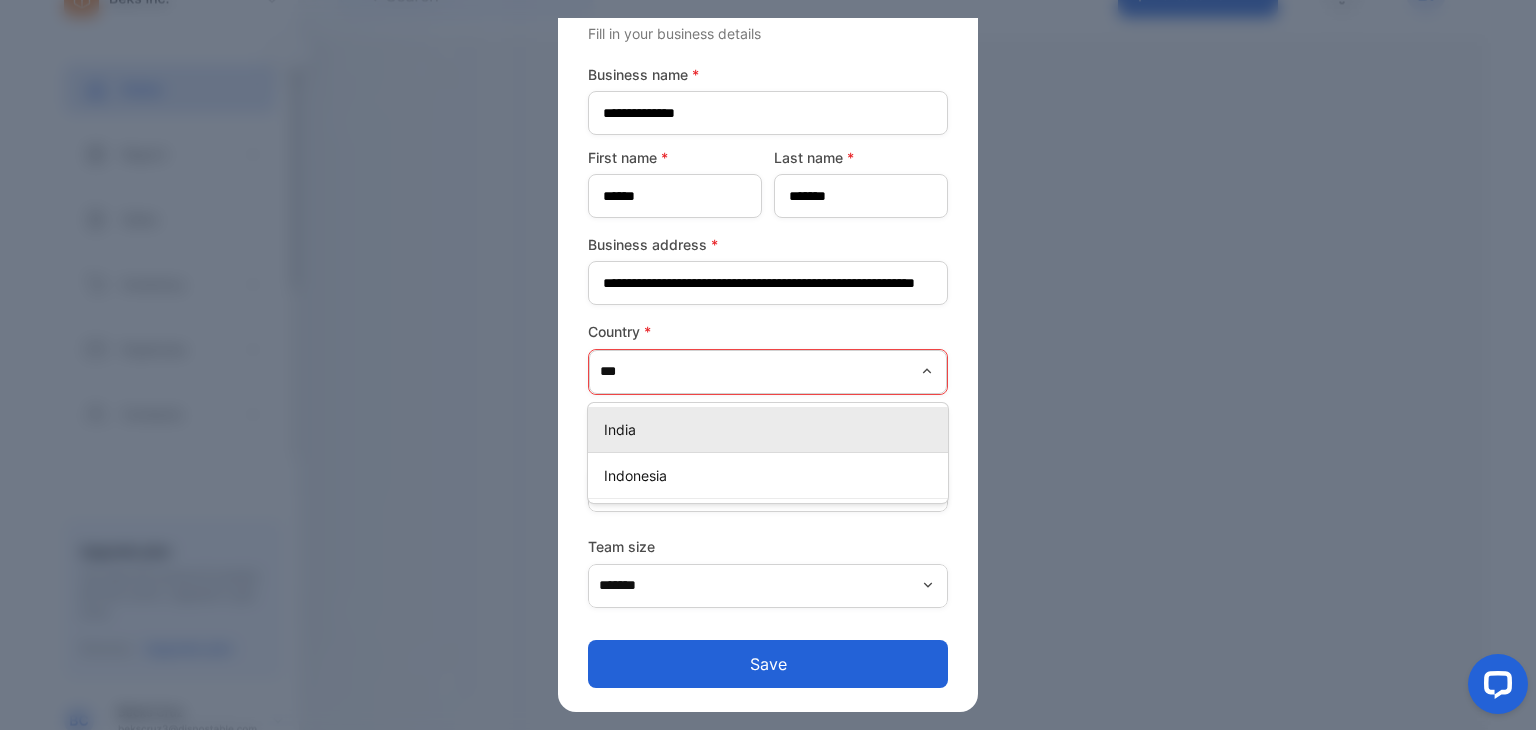 click on "India" at bounding box center [768, 430] 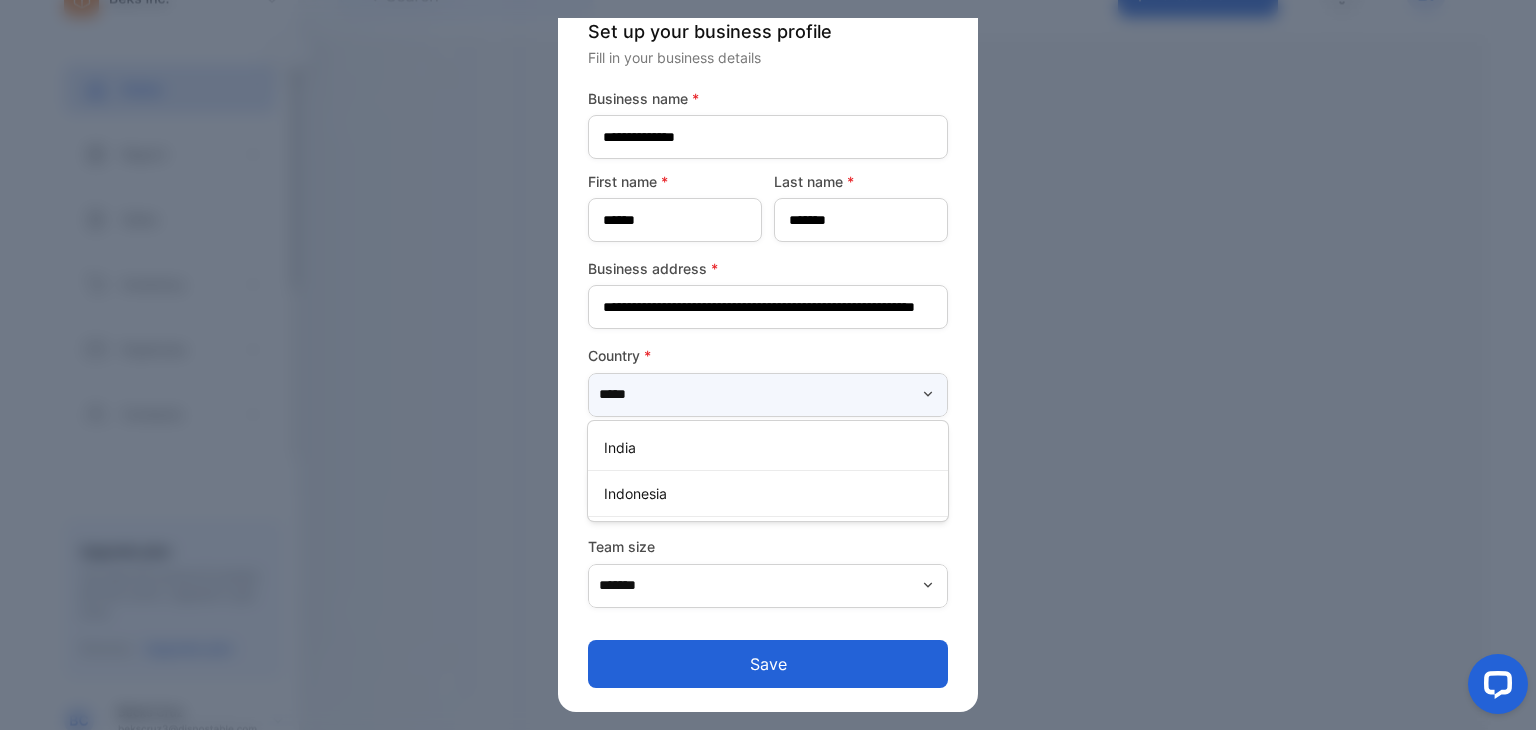 scroll, scrollTop: 202, scrollLeft: 0, axis: vertical 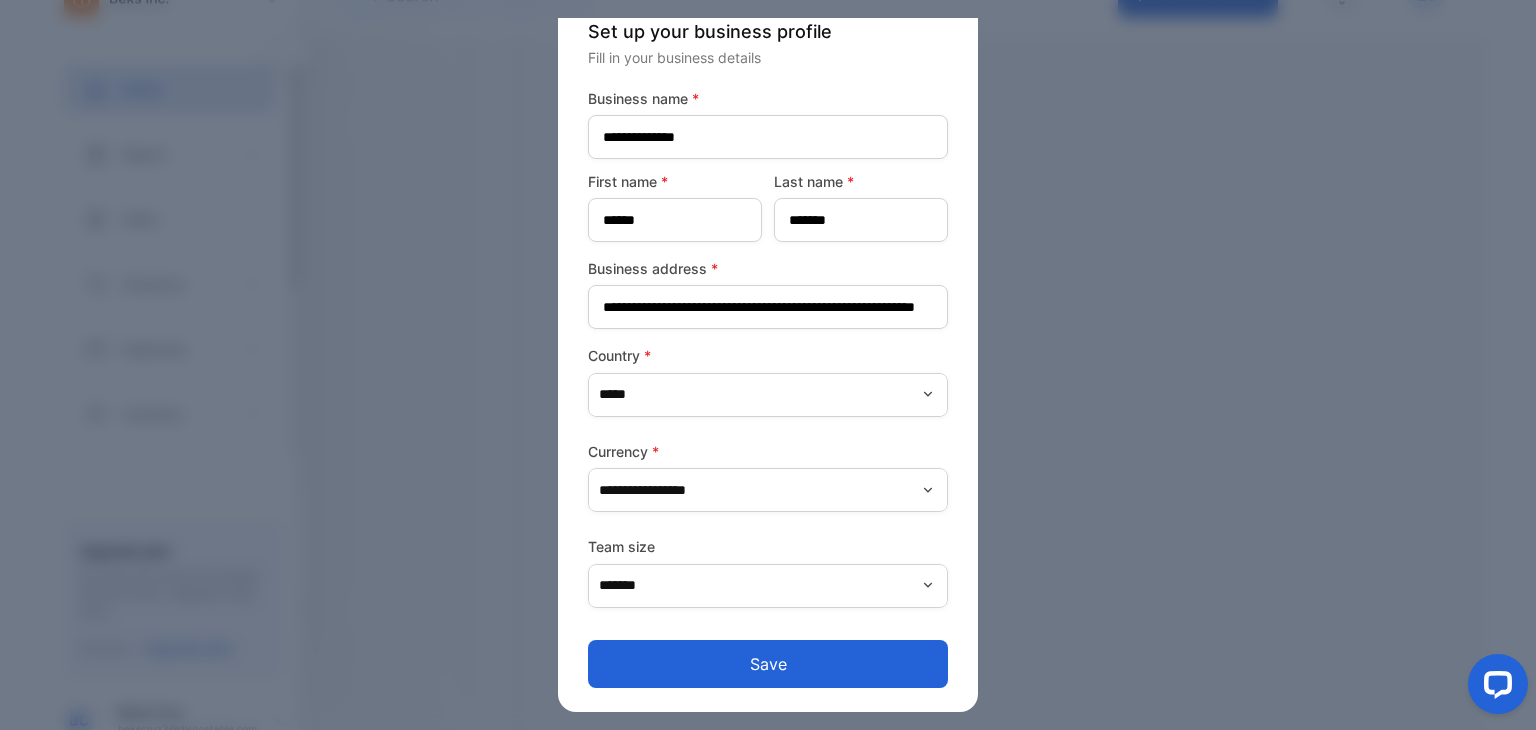click on "Save" at bounding box center [768, 664] 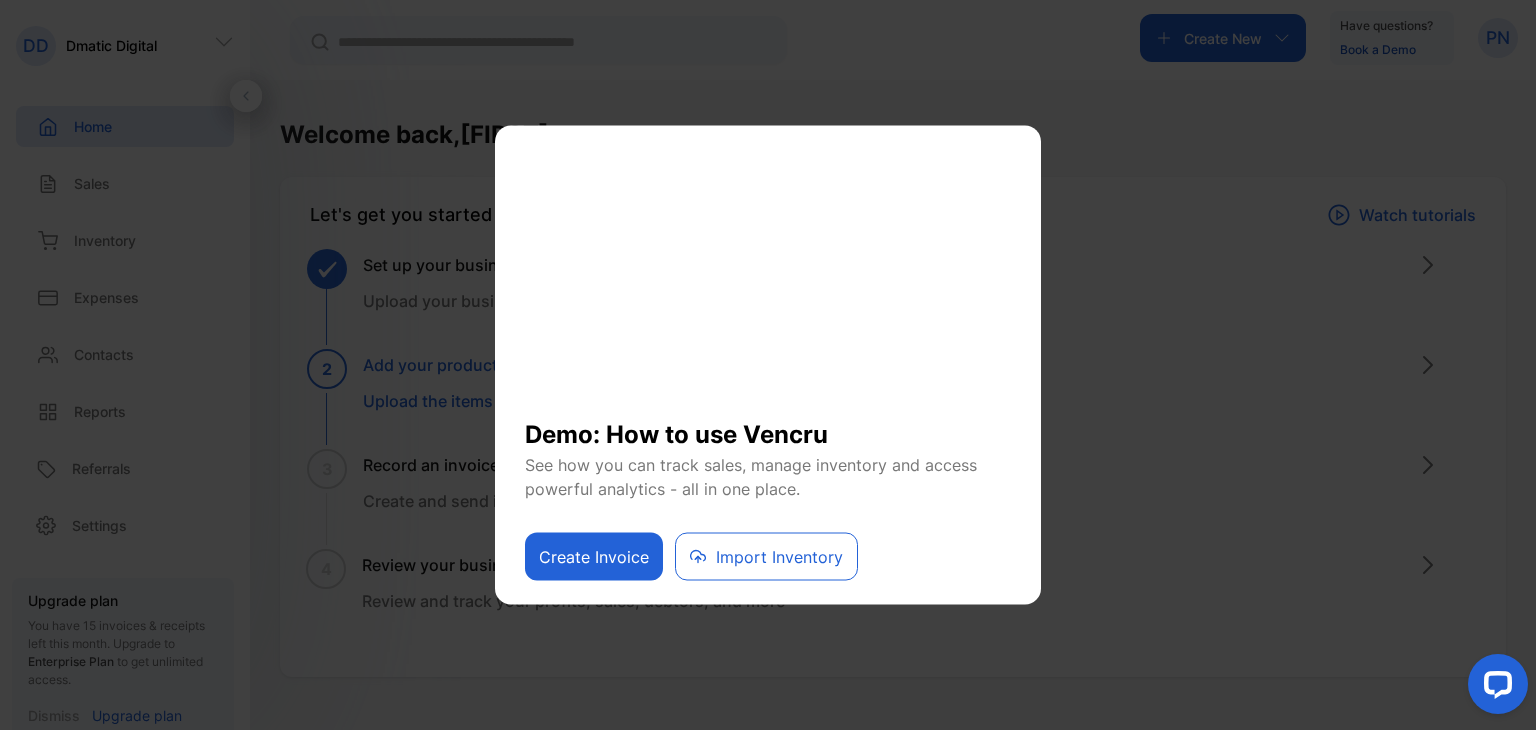 click on "Create Invoice" at bounding box center (594, 557) 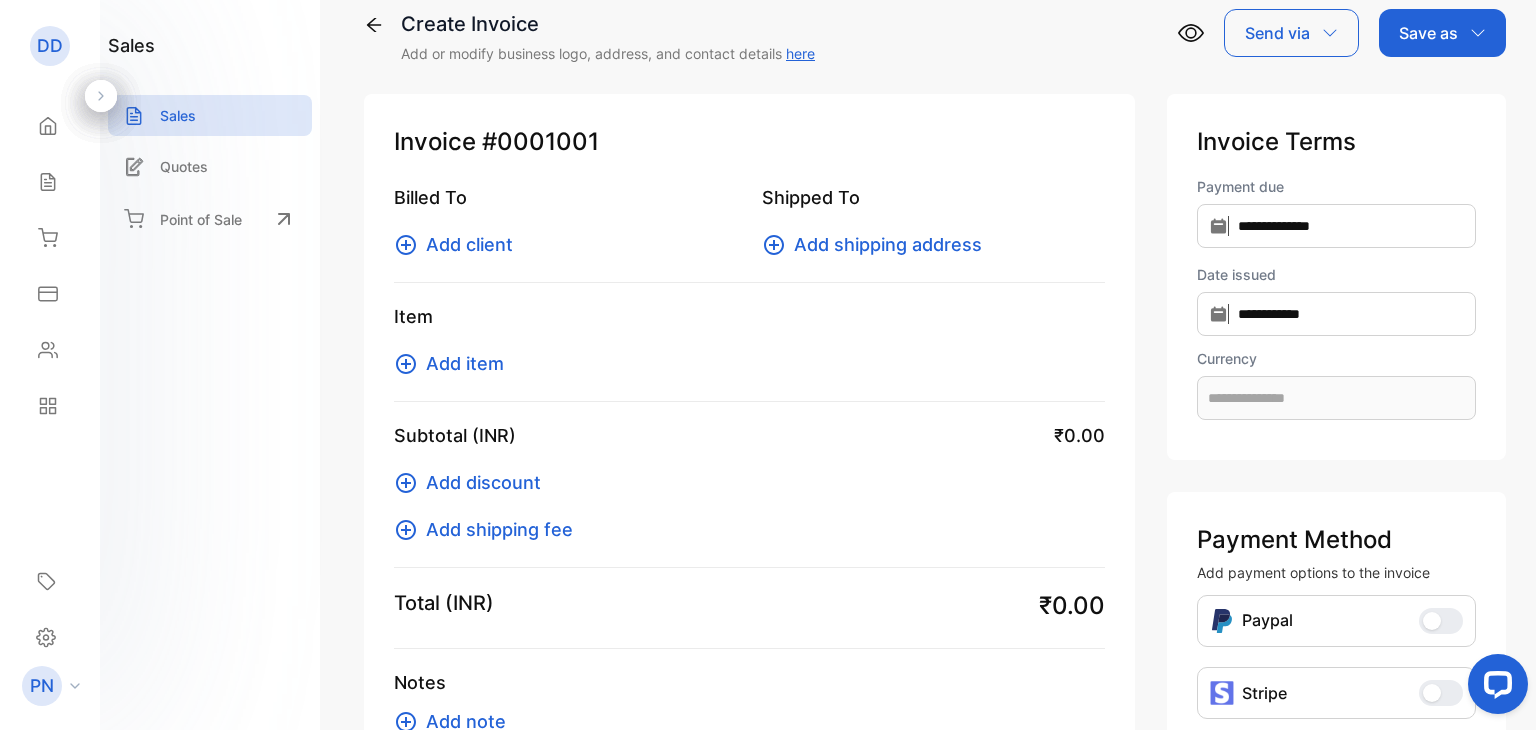 scroll, scrollTop: 24, scrollLeft: 0, axis: vertical 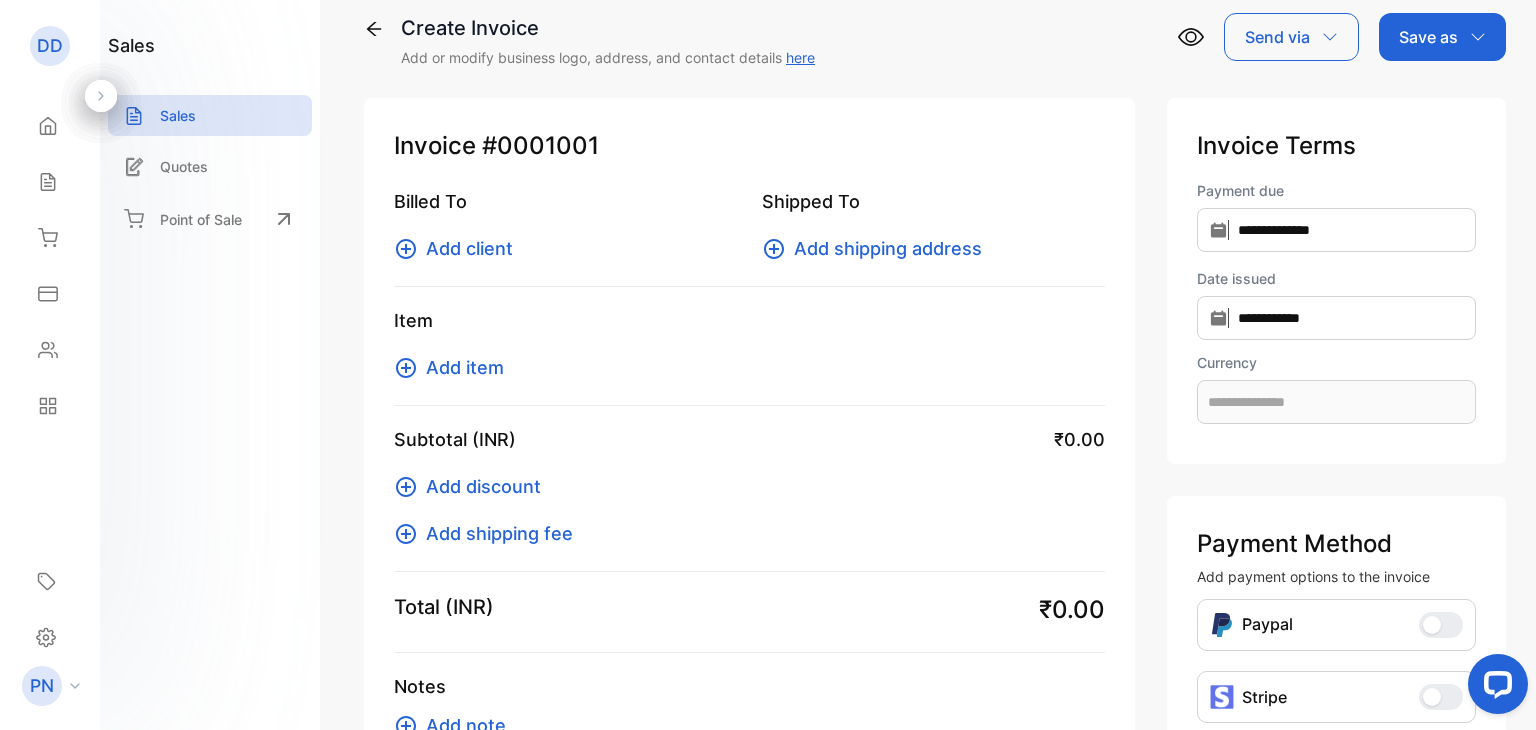 click on "Create Invoice   Add or modify business logo, address, and contact details     here" at bounding box center (589, 40) 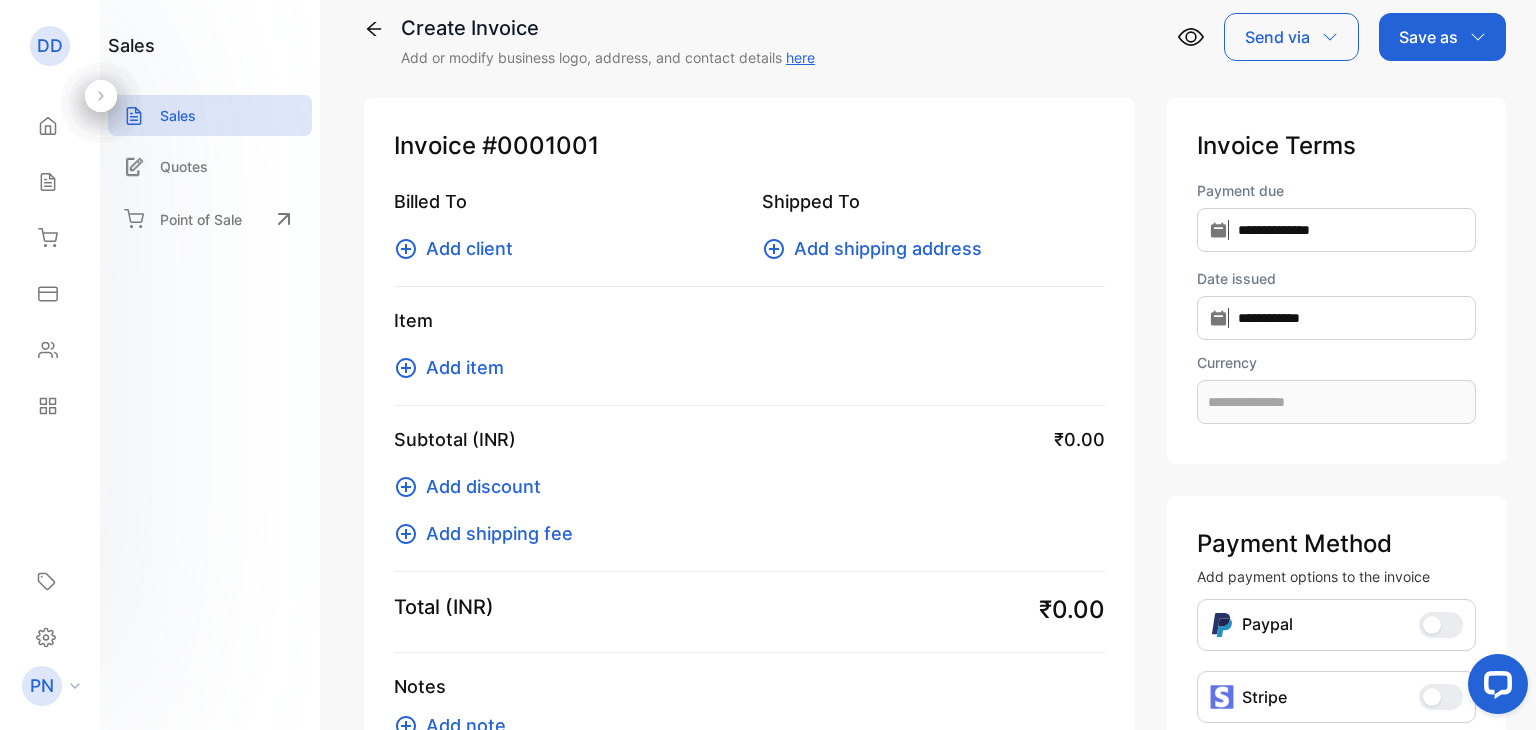 click on "Create Invoice   Add or modify business logo, address, and contact details     here" at bounding box center (589, 40) 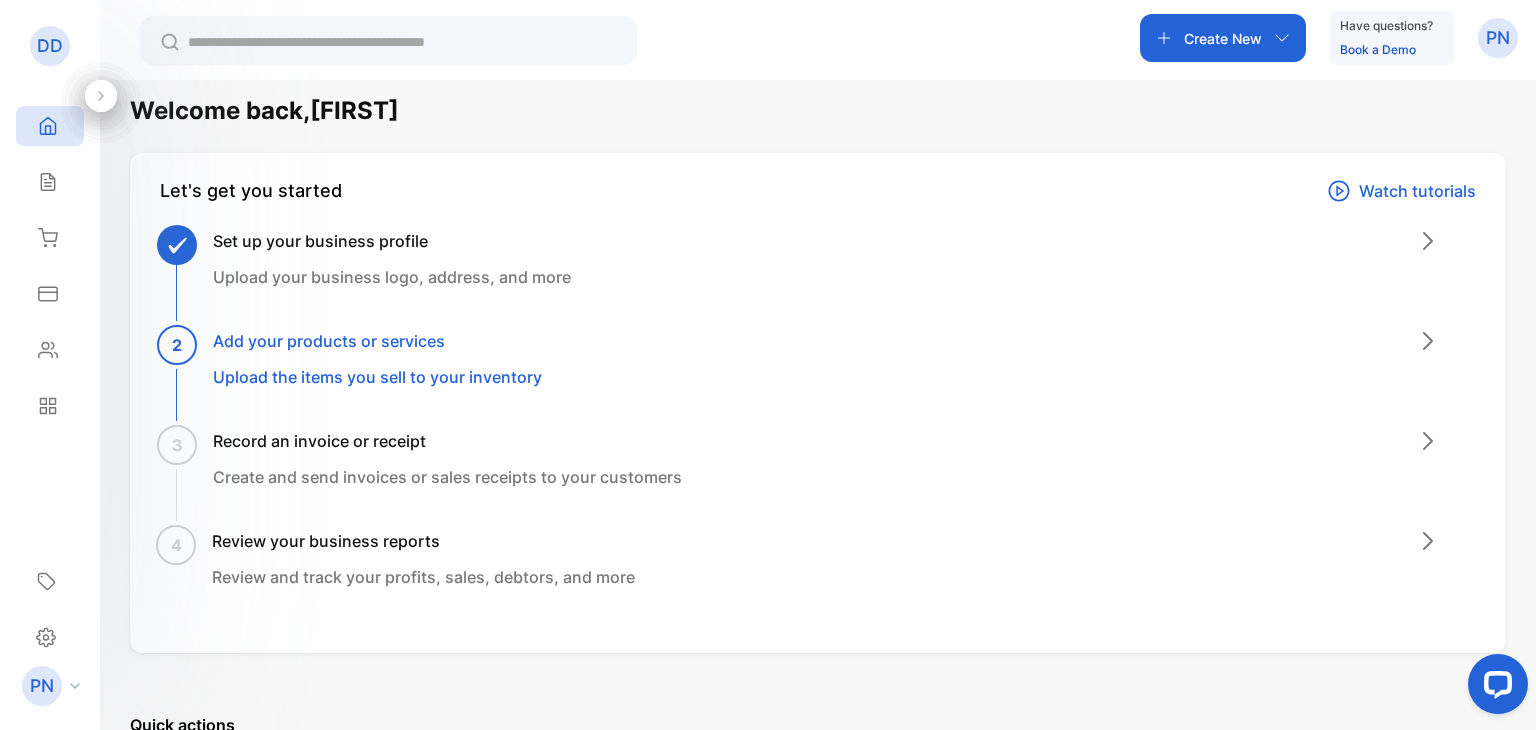 click at bounding box center (1428, 241) 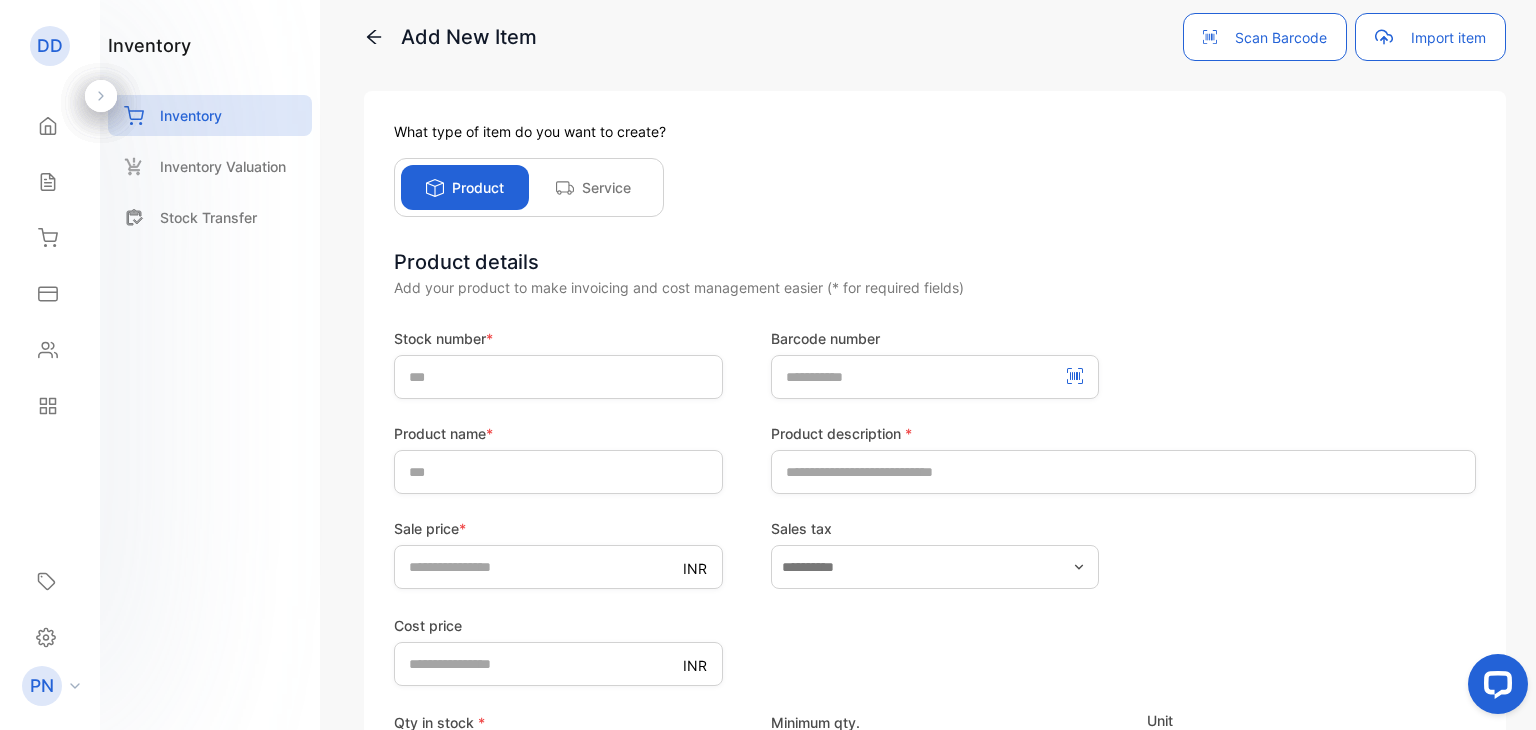 scroll, scrollTop: 70, scrollLeft: 0, axis: vertical 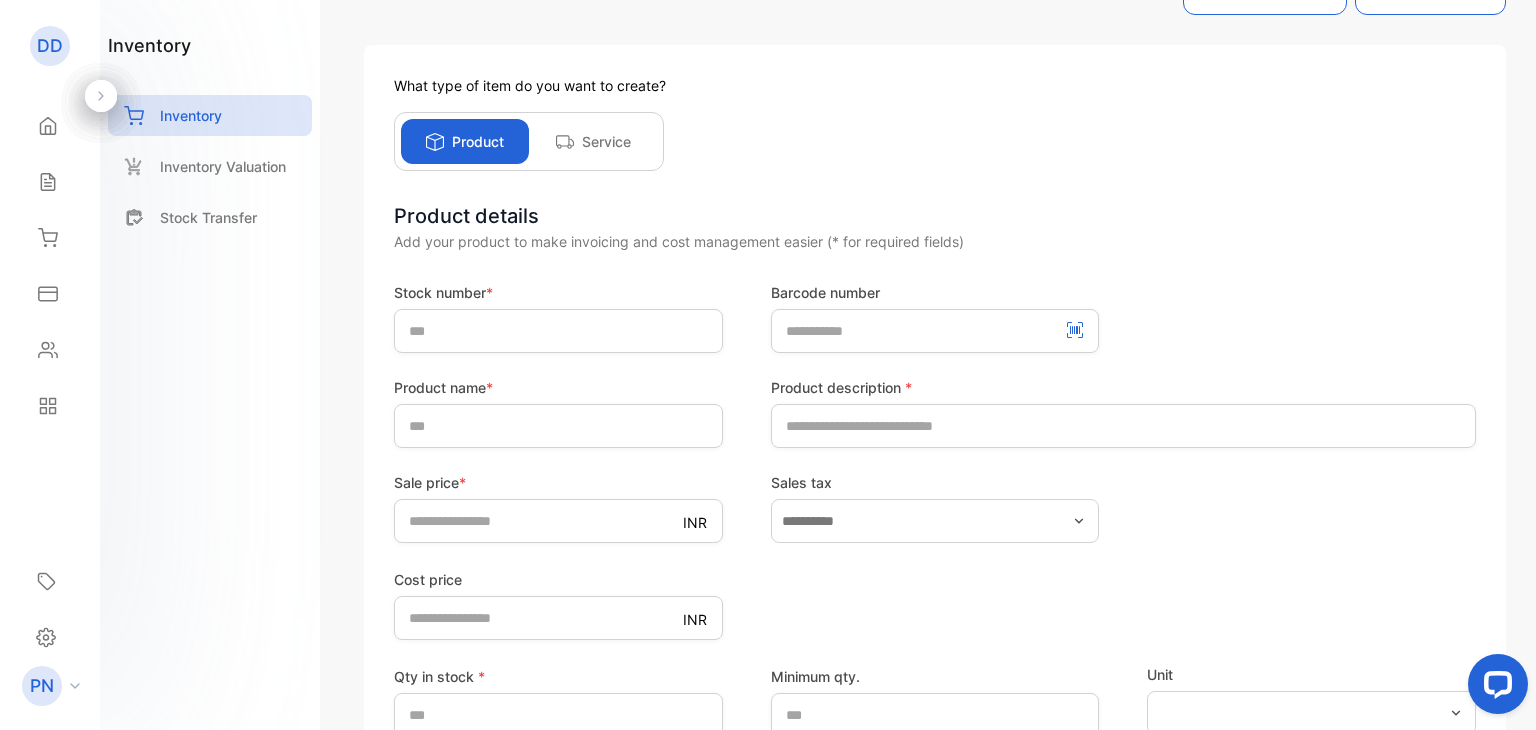 drag, startPoint x: 680, startPoint y: 189, endPoint x: 638, endPoint y: 189, distance: 42 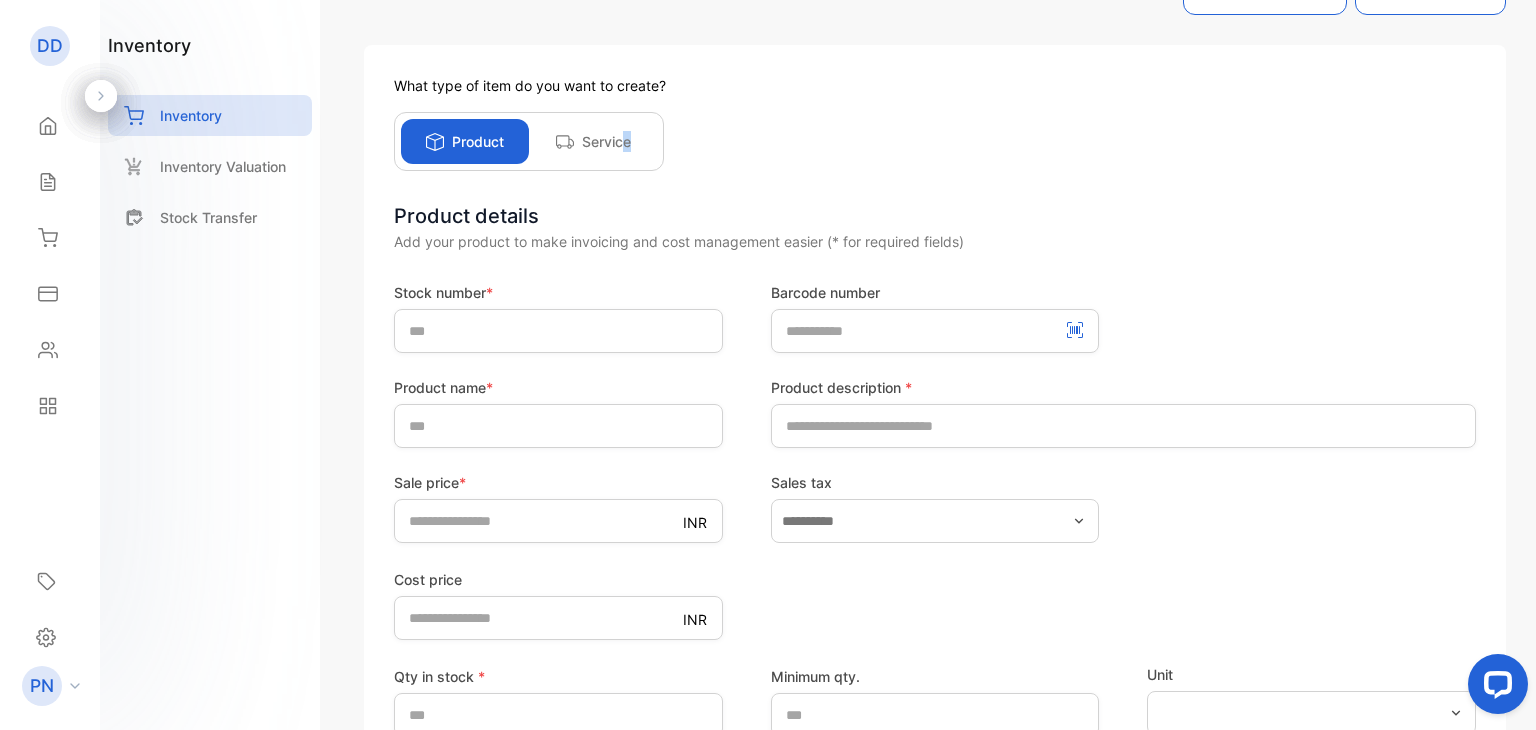 click on "Service" at bounding box center (606, 141) 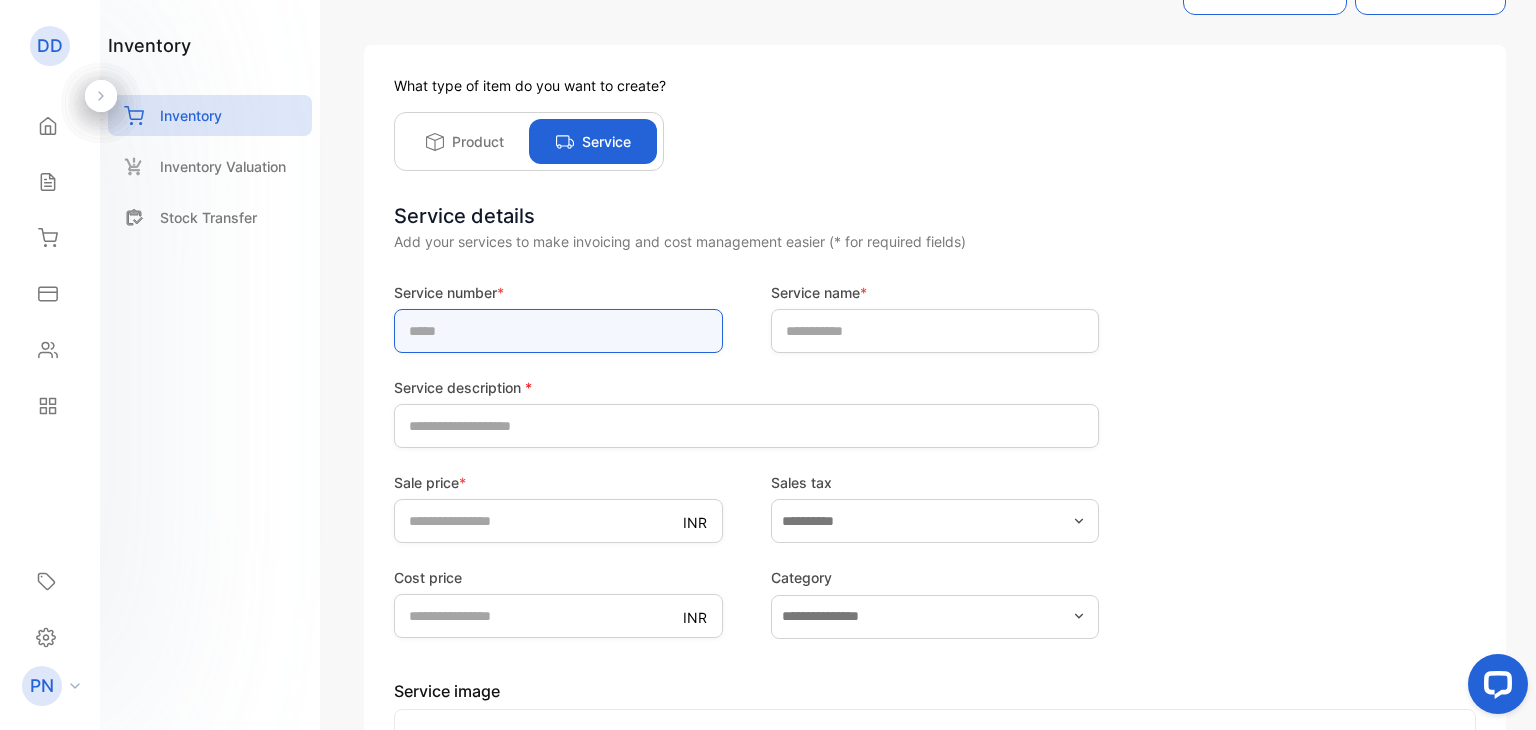 click at bounding box center [558, 331] 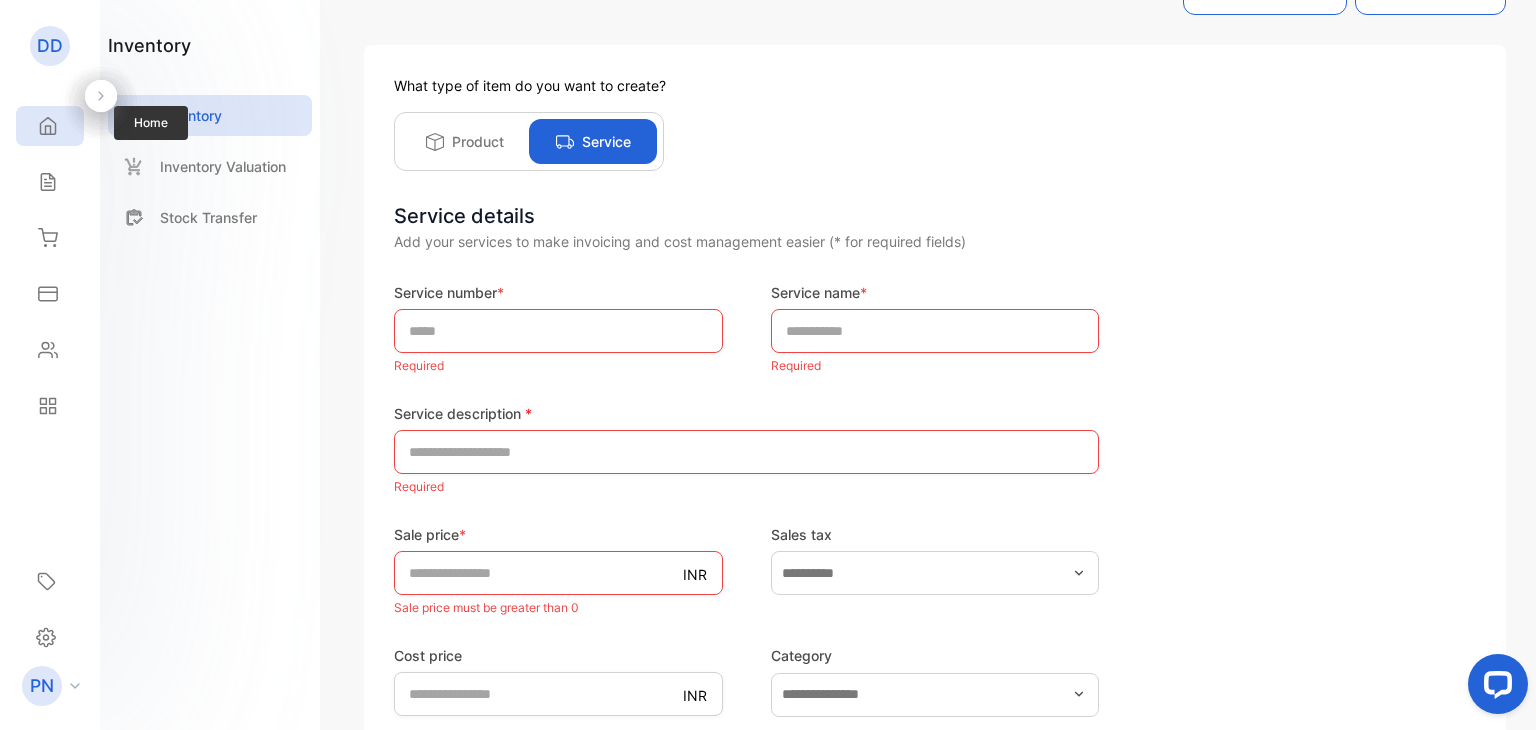 click on "Home" at bounding box center (50, 126) 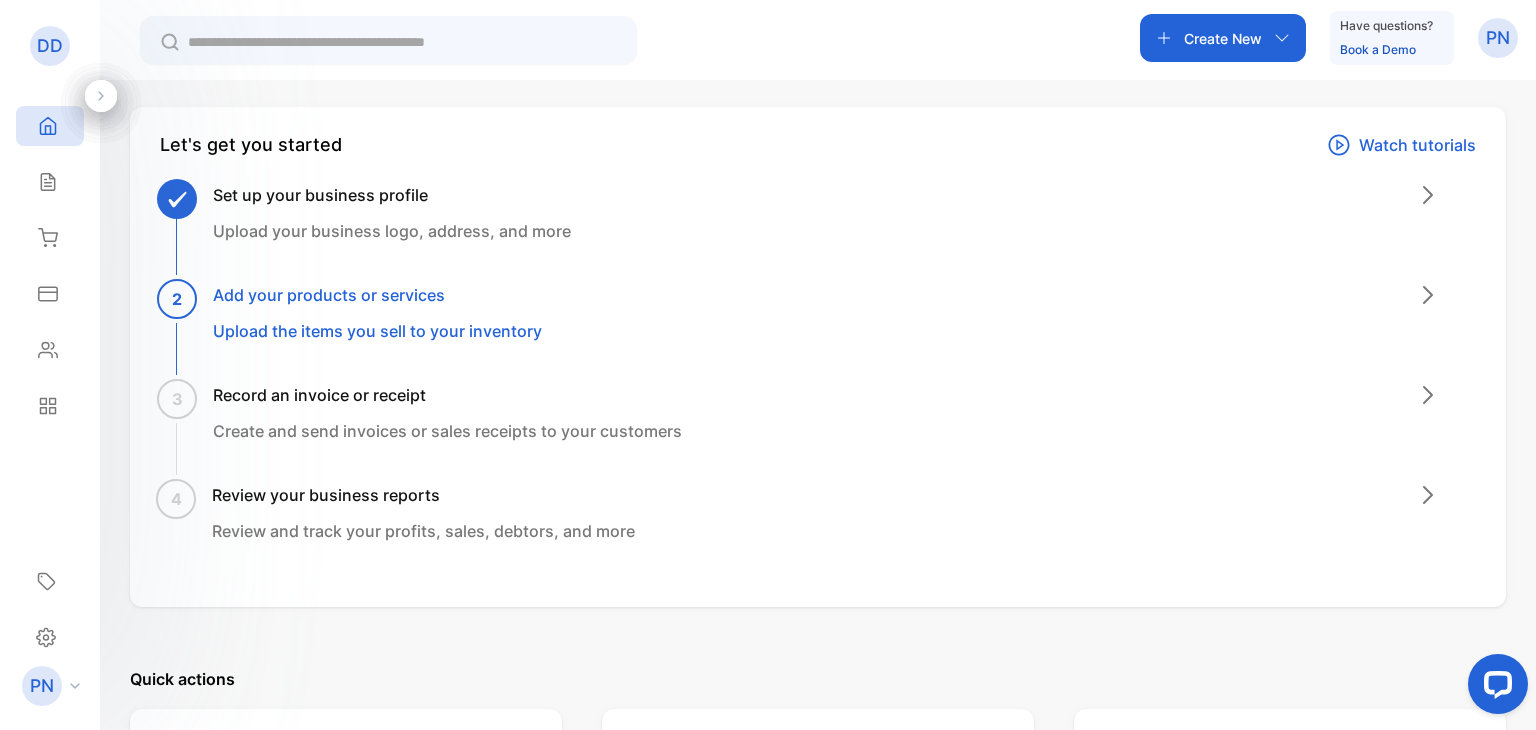 click on "DD" at bounding box center (50, 46) 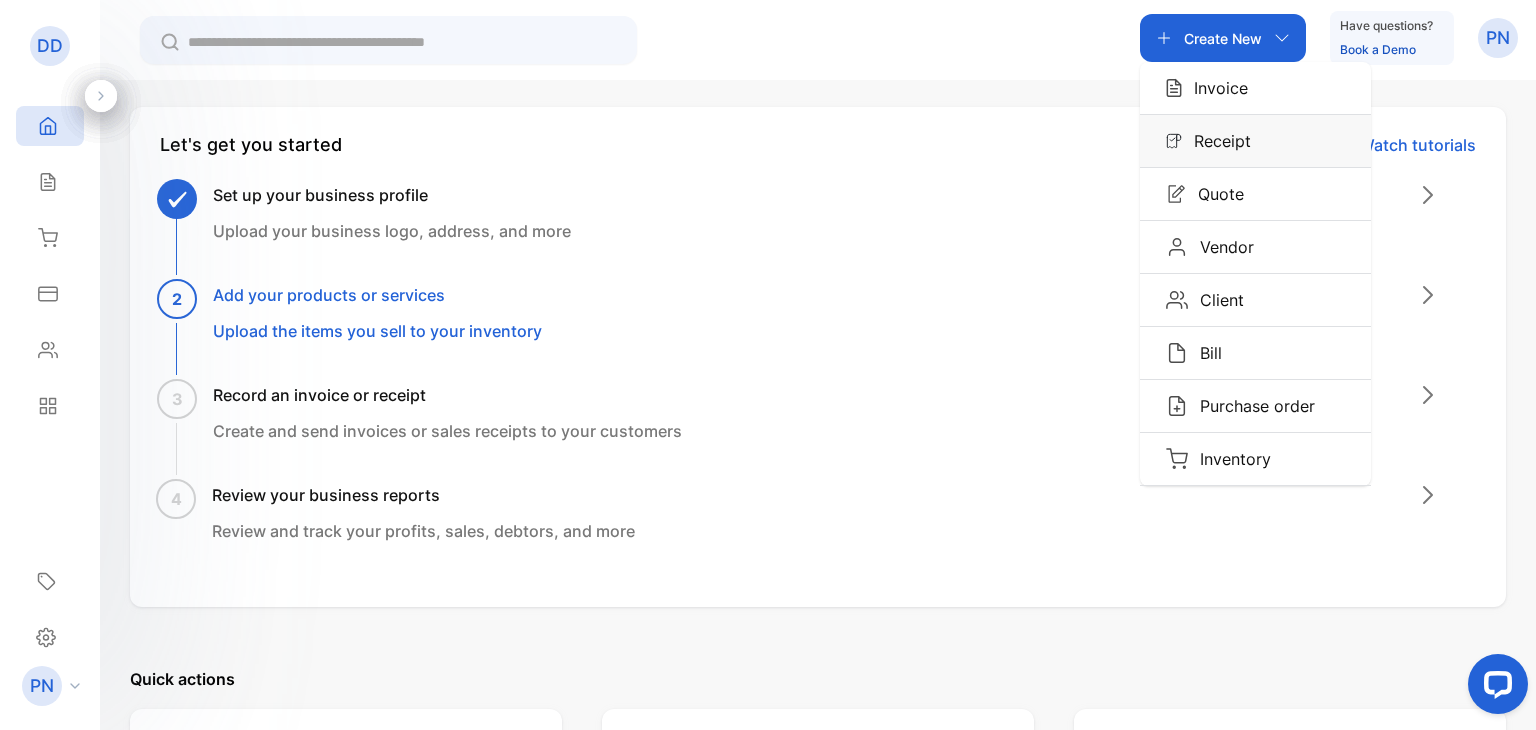 click on "Receipt" at bounding box center [1215, 88] 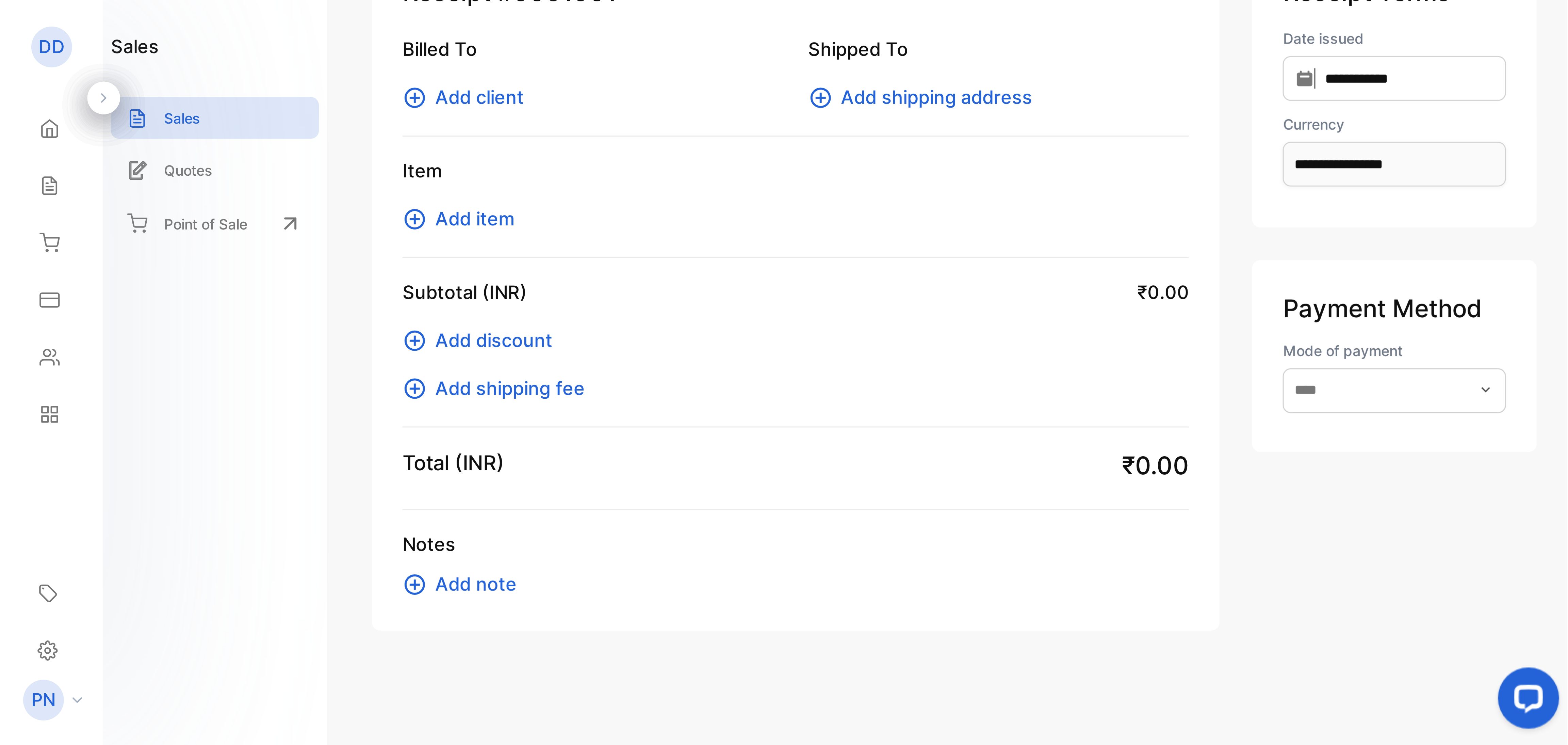 scroll, scrollTop: 0, scrollLeft: 0, axis: both 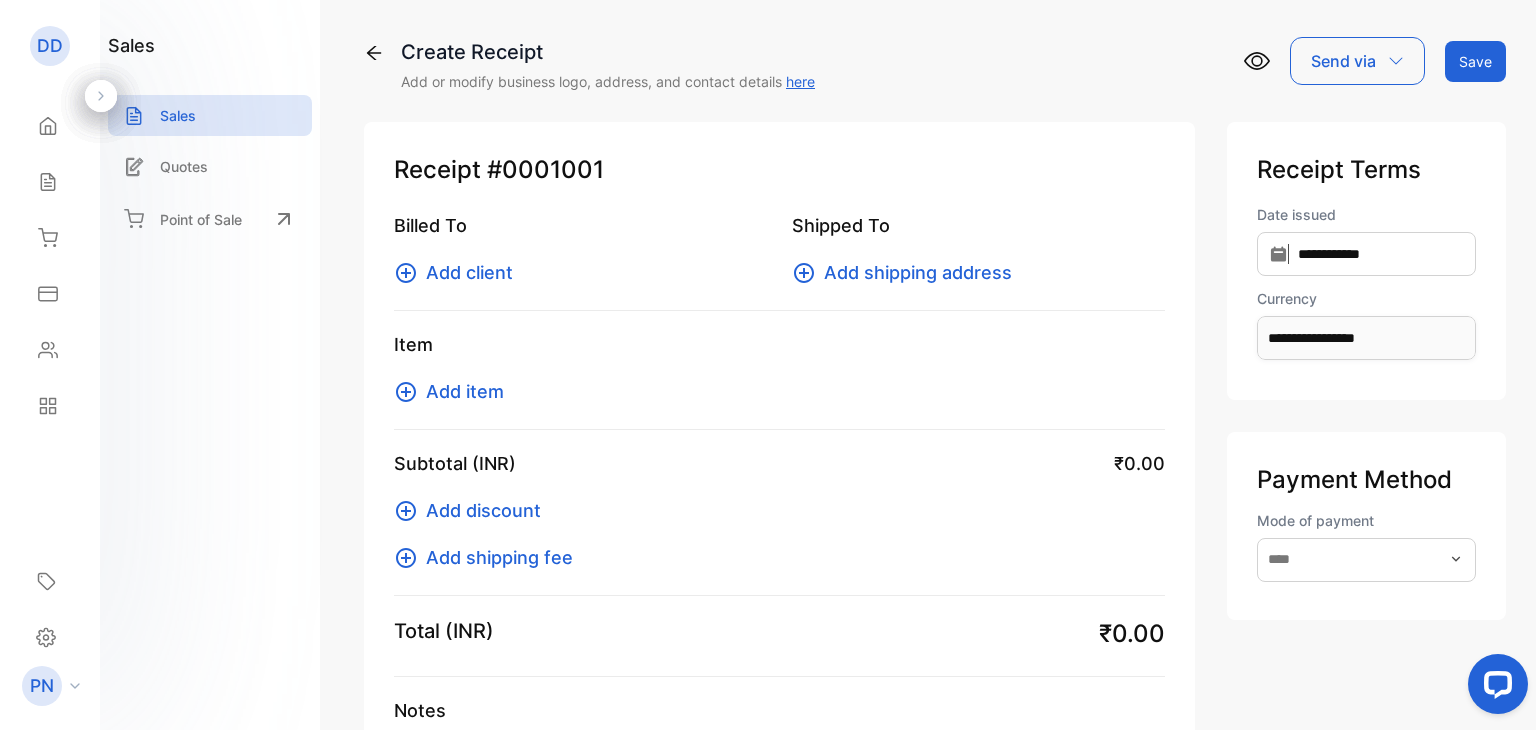 click on "Send via" at bounding box center (1357, 61) 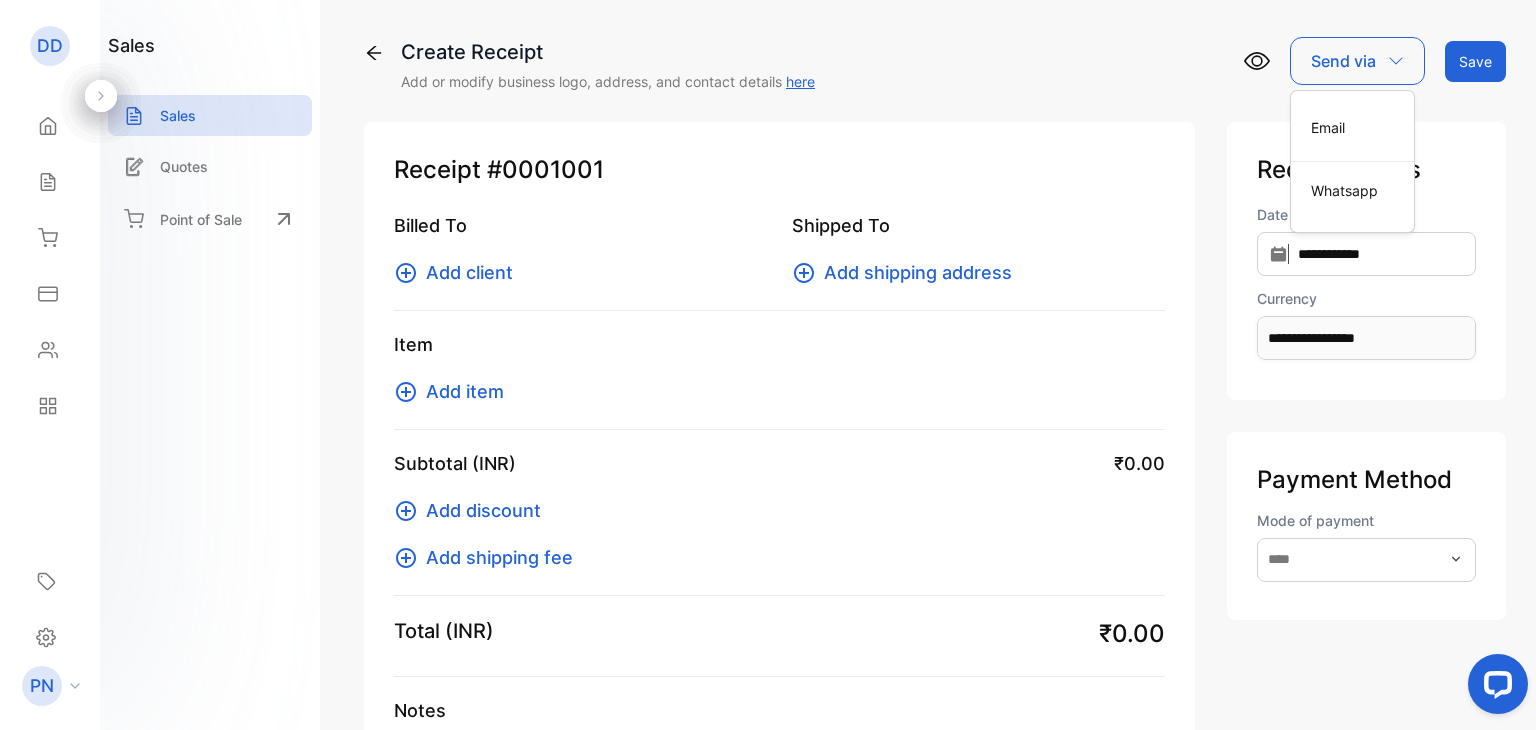 type 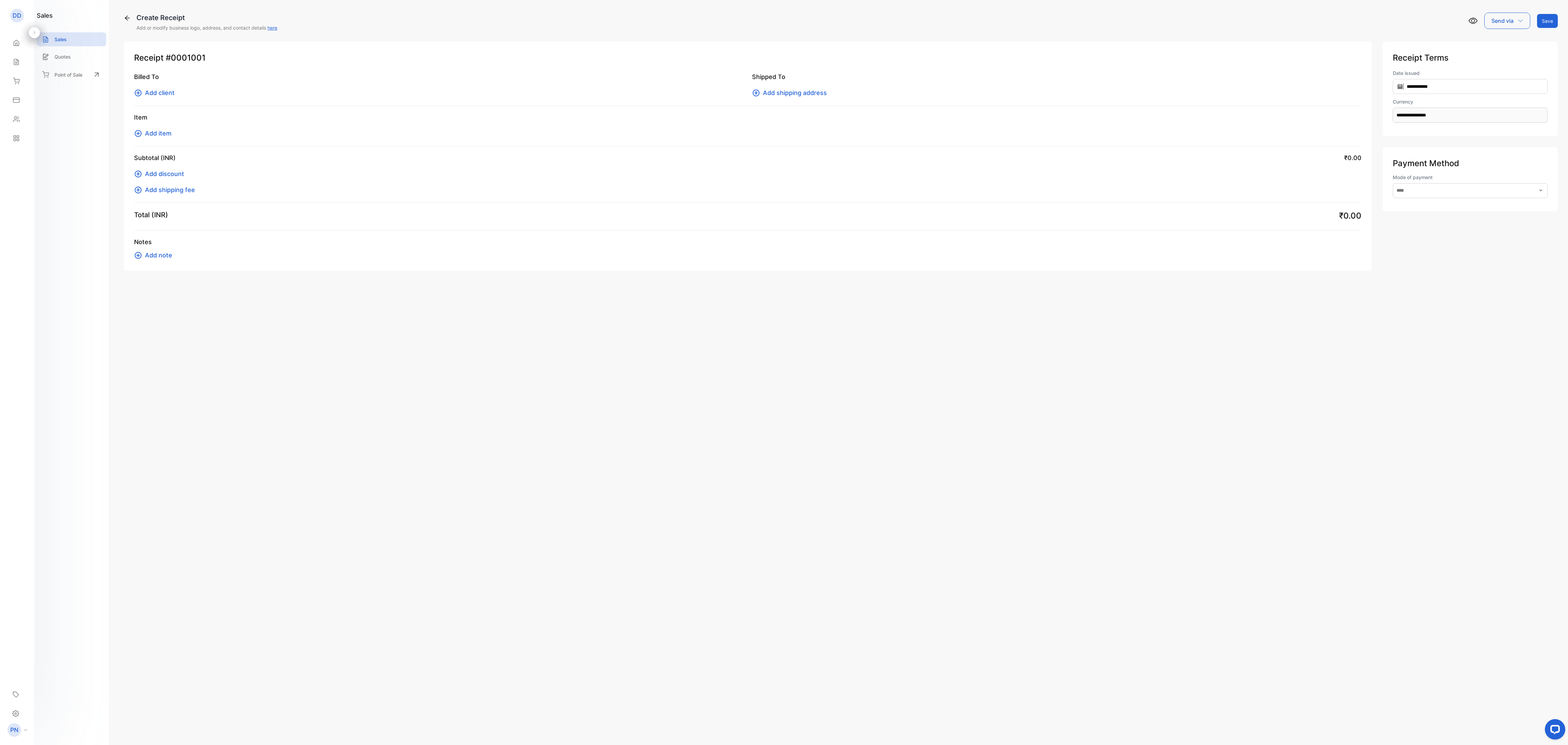 drag, startPoint x: 512, startPoint y: 0, endPoint x: 328, endPoint y: 343, distance: 389.24 